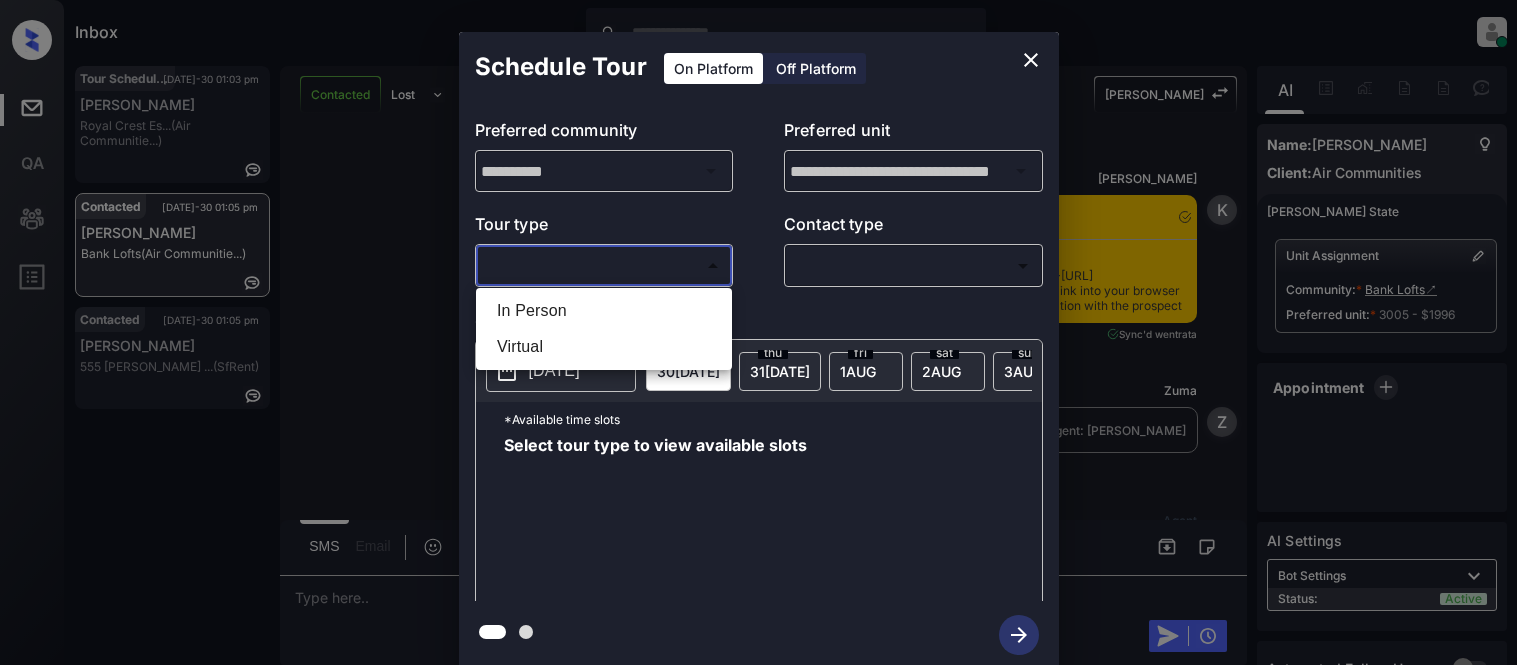 scroll, scrollTop: 0, scrollLeft: 0, axis: both 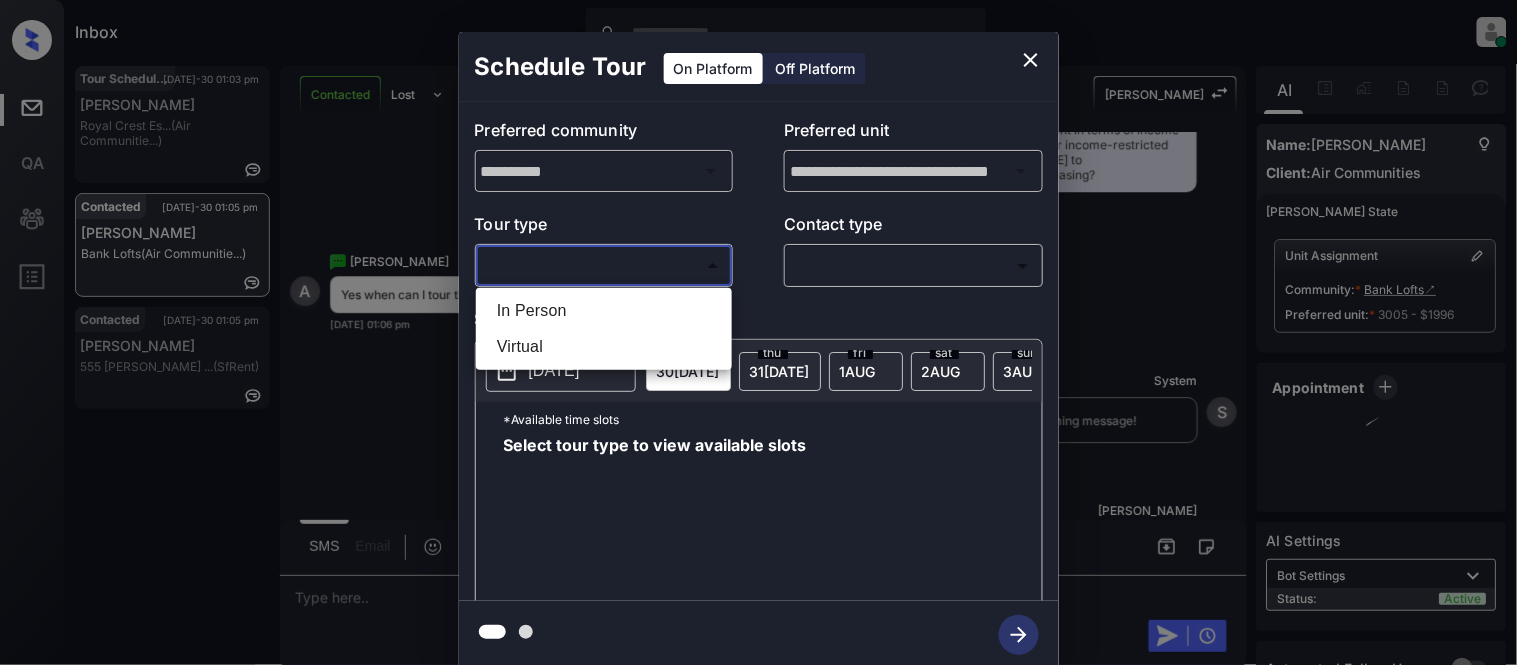 click on "In Person" at bounding box center (604, 311) 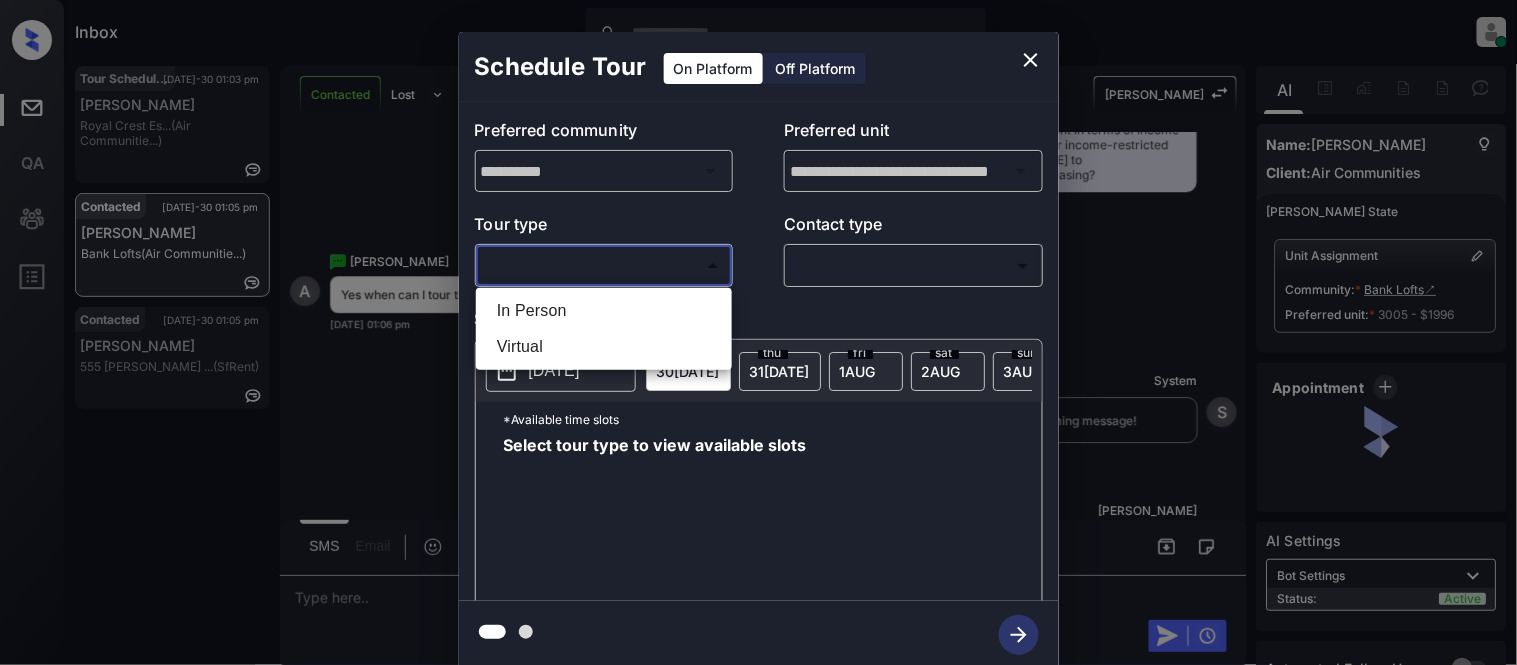 type on "********" 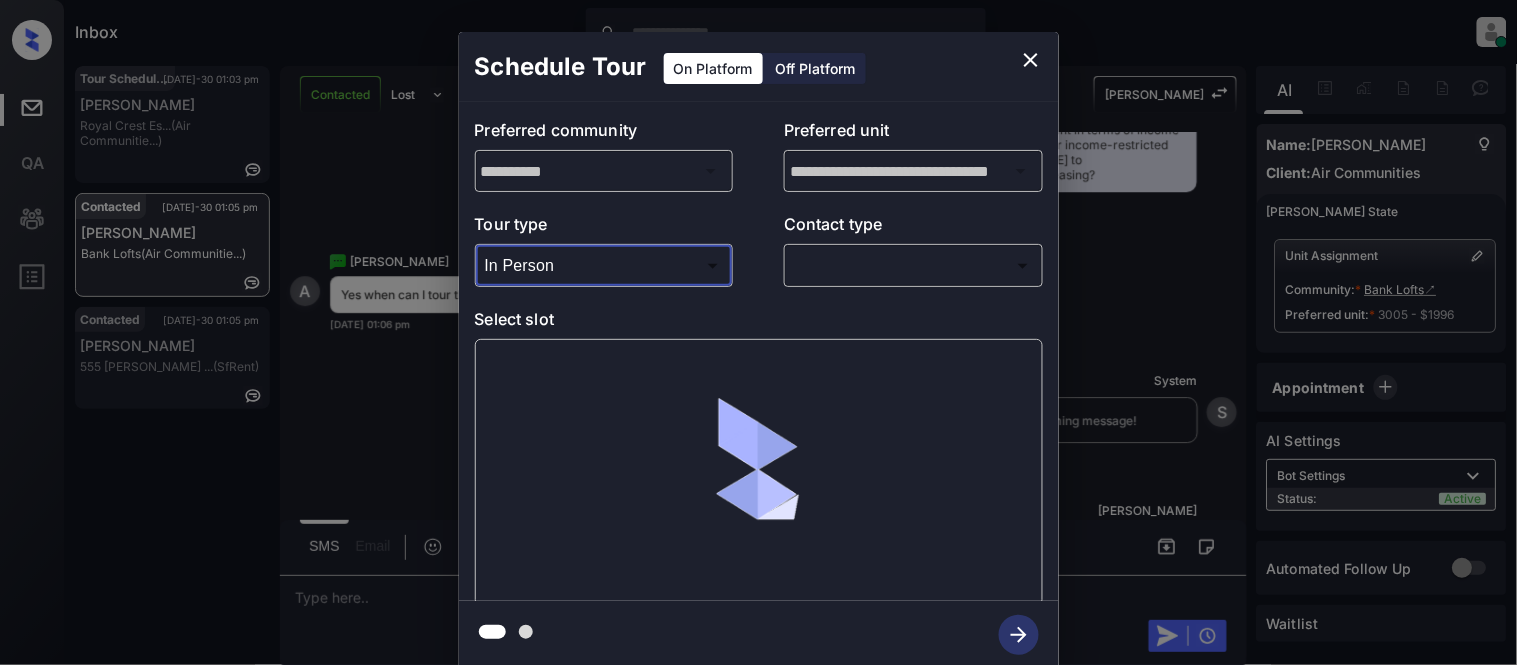 click on "Inbox Kristina Cataag Online Set yourself   offline Set yourself   on break Profile Switch to  light  mode Sign out Tour Scheduled Jul-30 01:03 pm   Stacey Bourque Royal Crest Es...  (Air Communitie...) Contacted Jul-30 01:05 pm   Alejandrina Bank Lofts  (Air Communitie...) Contacted Jul-30 01:05 pm   Mariana Vaca 555 O’Farrell ...  (SfRent) Contacted Lost Lead Sentiment: Angry Upon sliding the acknowledgement:  Lead will move to lost stage. * ​ SMS and call option will be set to opt out. AFM will be turned off for the lead. Kelsey New Message Kelsey Notes Note: <a href="https://conversation.getzuma.com/688a7694692350cb66cf3061">https://conversation.getzuma.com/688a7694692350cb66cf3061</a> - Paste this link into your browser to view Kelsey’s conversation with the prospect Jul 30, 2025 12:46 pm  Sync'd w  entrata K New Message Zuma Lead transferred to leasing agent: kelsey Jul 30, 2025 12:46 pm Z New Message Agent Lead created because they indicated they are interested in leasing via Zuma IVR. A Kelsey K" at bounding box center (758, 332) 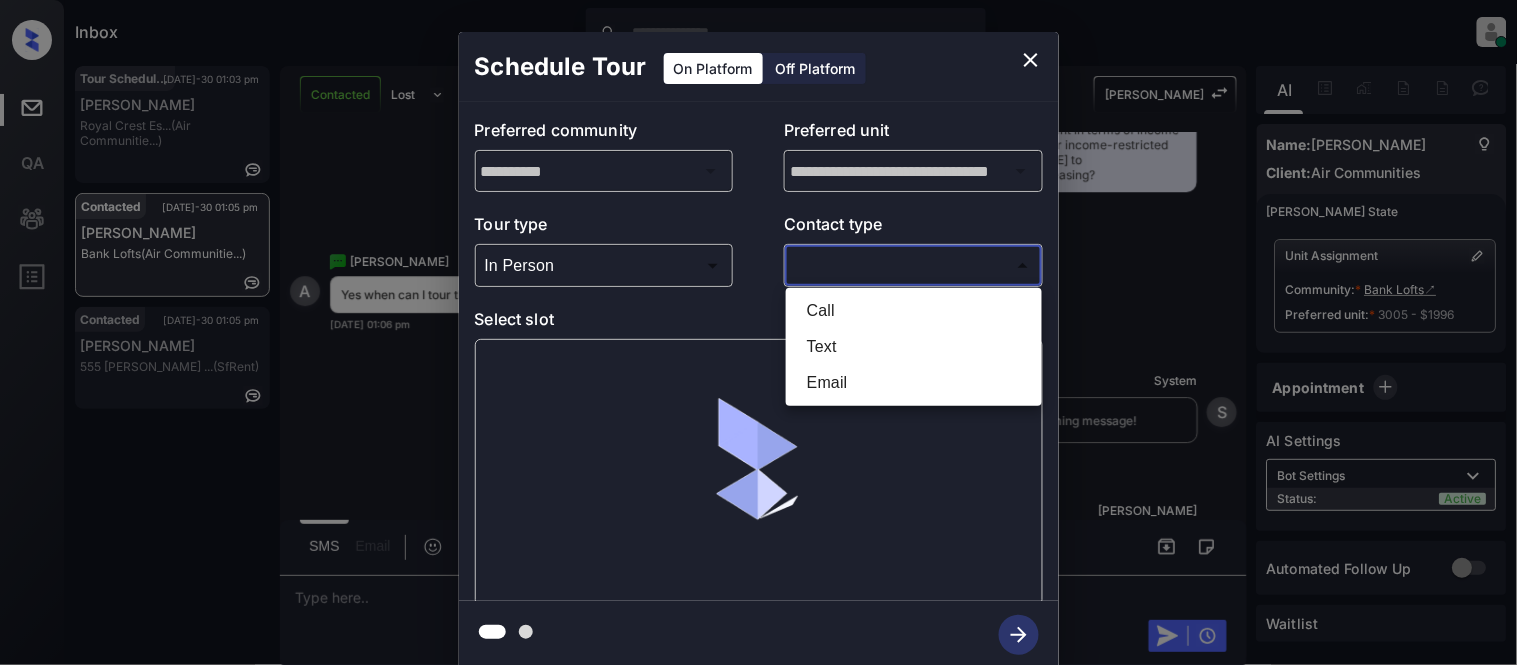 click on "Text" at bounding box center (914, 347) 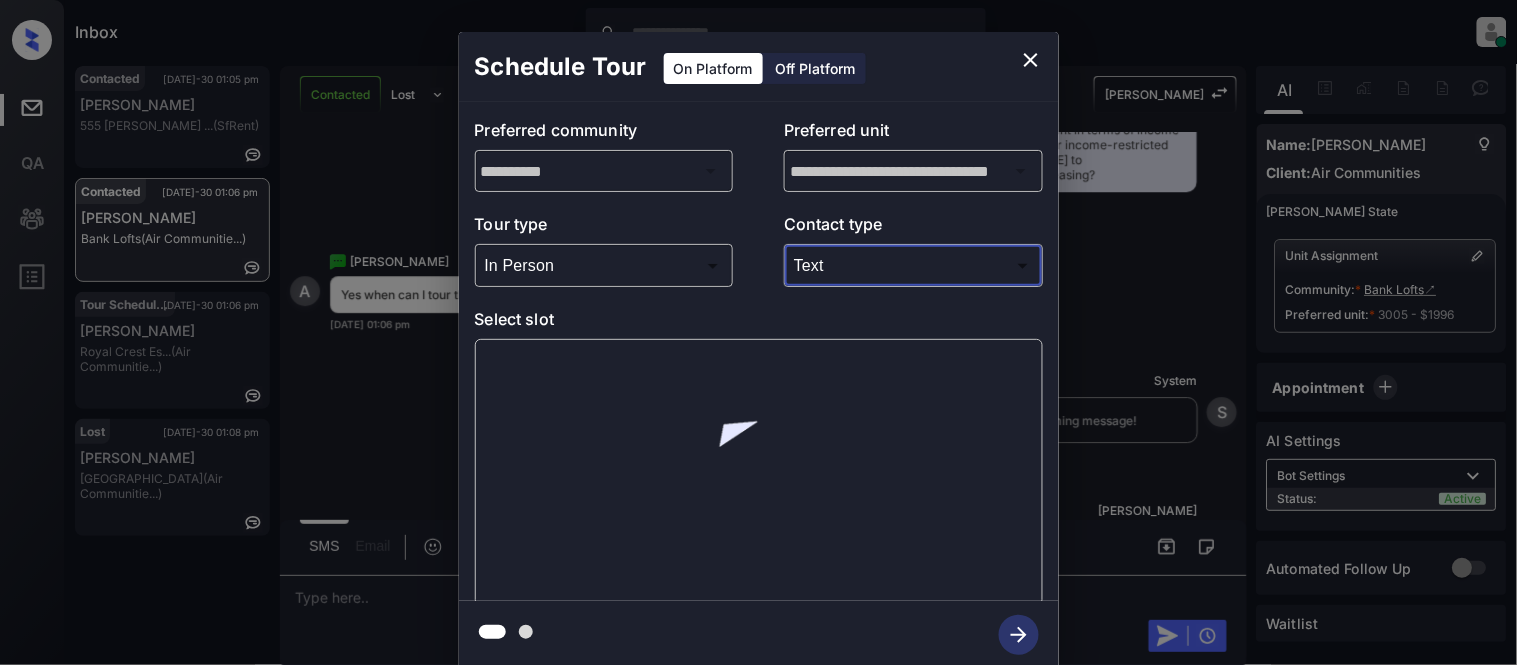 type on "****" 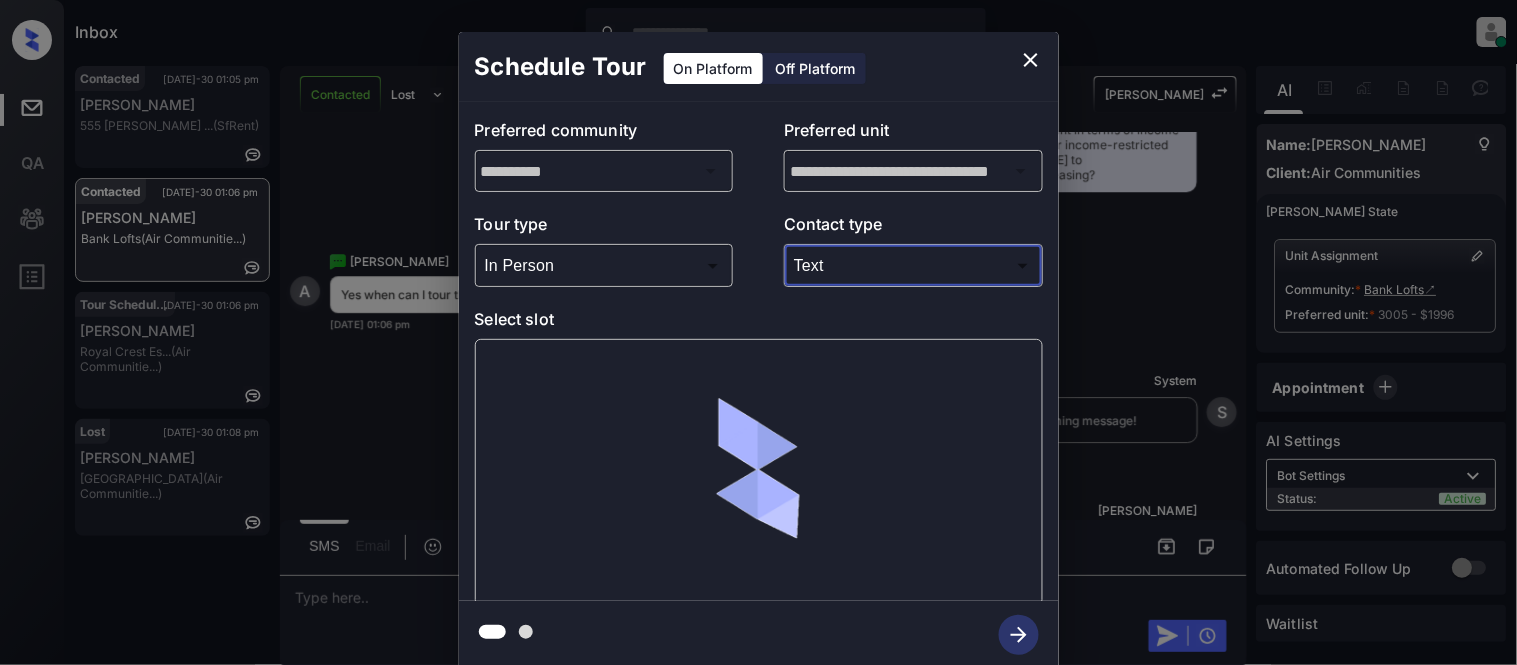 click on "Call Text Email" at bounding box center (758, 332) 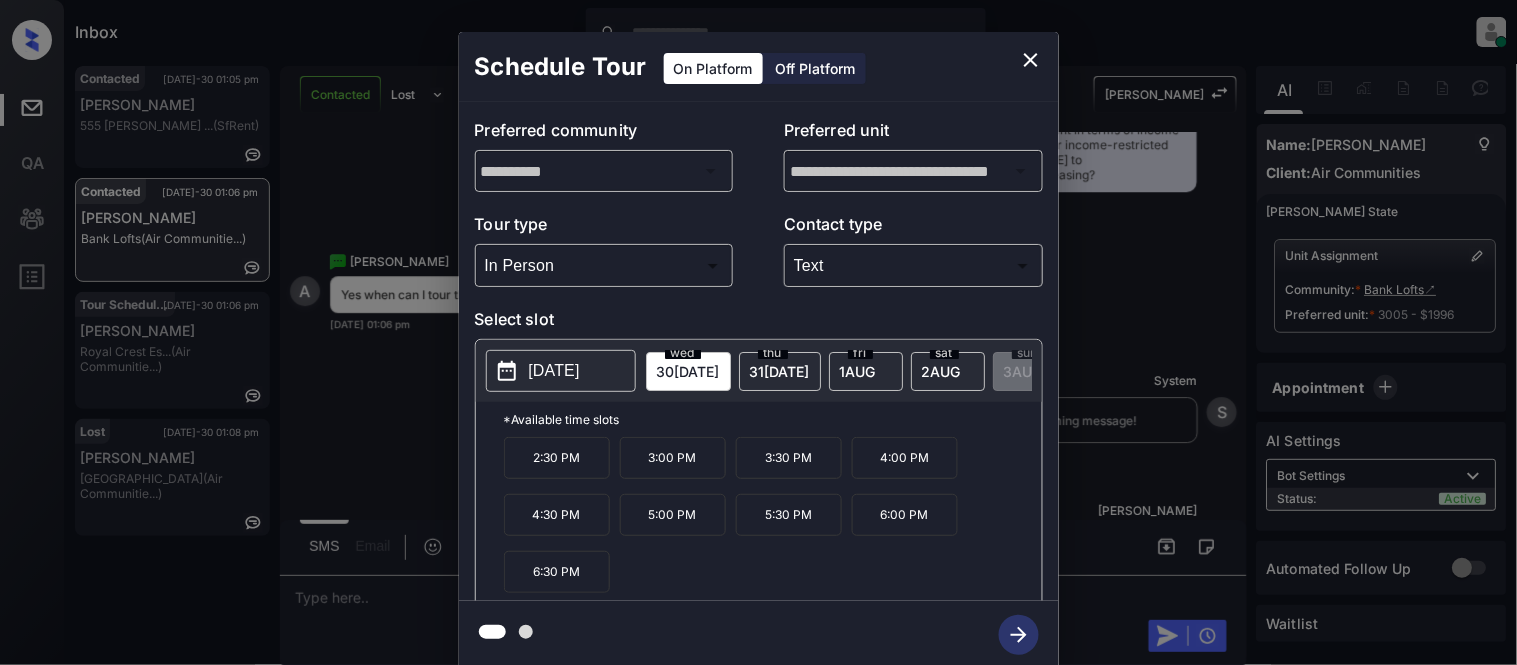 click on "**********" at bounding box center [758, 350] 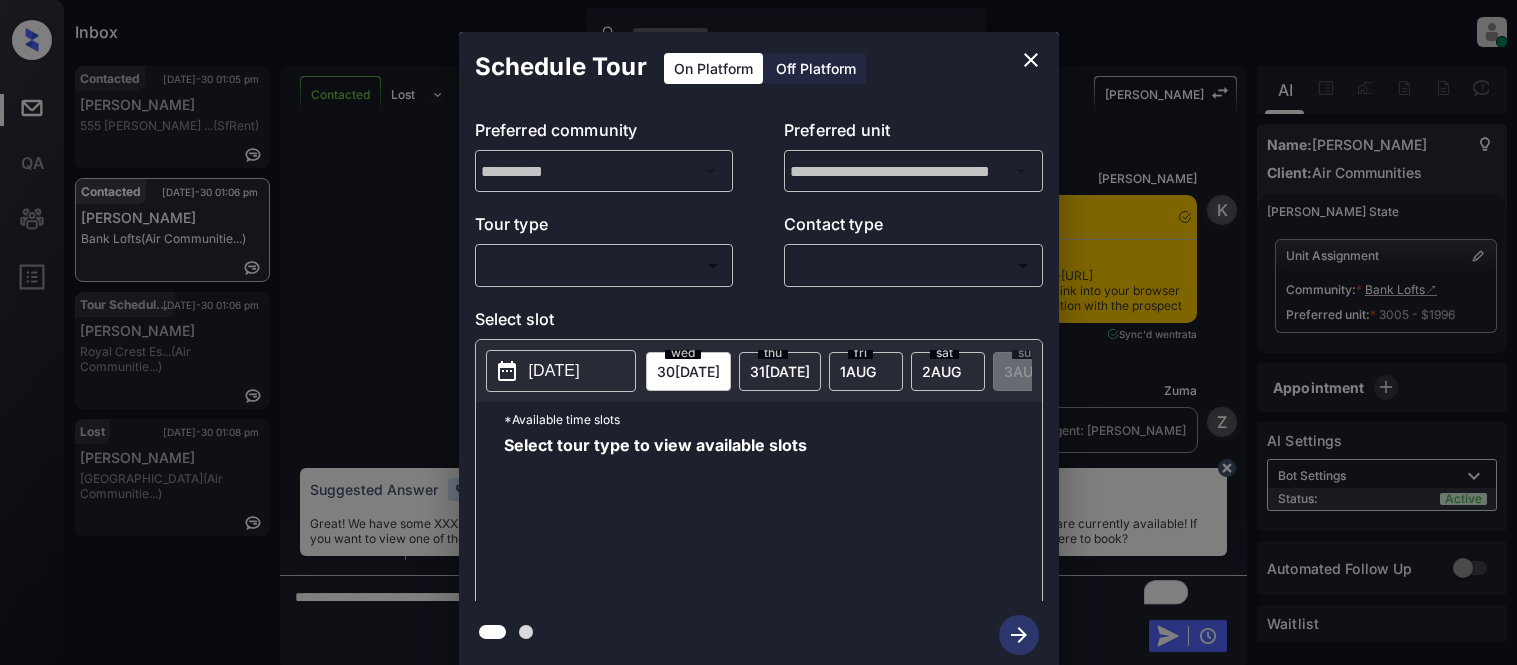 click on "Inbox Kristina Cataag Online Set yourself   offline Set yourself   on break Profile Switch to  light  mode Sign out Contacted Jul-30 01:05 pm   Mariana Vaca 555 O’Farrell ...  (SfRent) Contacted Jul-30 01:06 pm   Alejandrina Bank Lofts  (Air Communitie...) Tour Scheduled Jul-30 01:06 pm   Stacey Bourque Royal Crest Es...  (Air Communitie...) Lost Jul-30 01:08 pm   Dianne Mariners Cove  (Air Communitie...) Contacted Lost Lead Sentiment: Angry Upon sliding the acknowledgement:  Lead will move to lost stage. * ​ SMS and call option will be set to opt out. AFM will be turned off for the lead. Kelsey New Message Kelsey Notes Note: <a href="https://conversation.getzuma.com/688a7694692350cb66cf3061">https://conversation.getzuma.com/688a7694692350cb66cf3061</a> - Paste this link into your browser to view Kelsey’s conversation with the prospect Jul 30, 2025 12:46 pm  Sync'd w  entrata K New Message Zuma Lead transferred to leasing agent: kelsey Jul 30, 2025 12:46 pm Z New Message Agent Jul 30, 2025 12:46 pm A K" at bounding box center [758, 332] 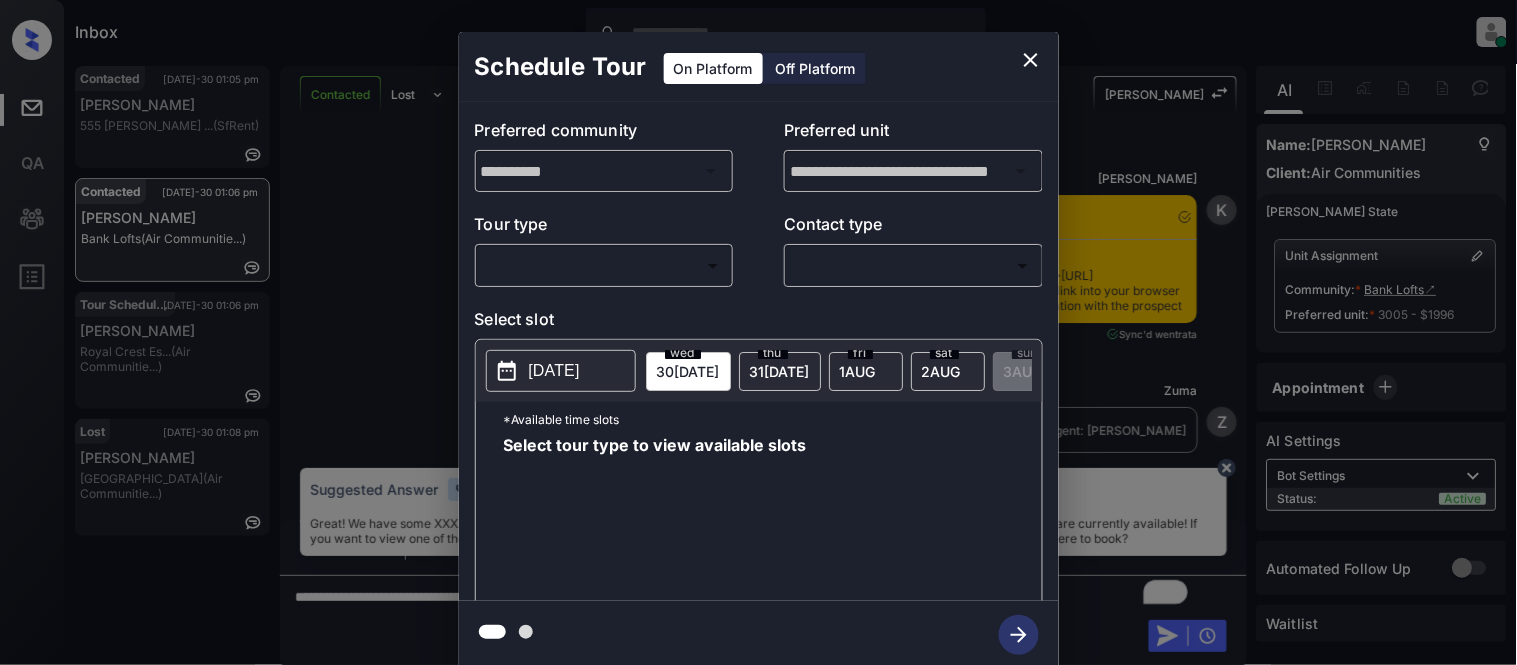 scroll, scrollTop: 11391, scrollLeft: 0, axis: vertical 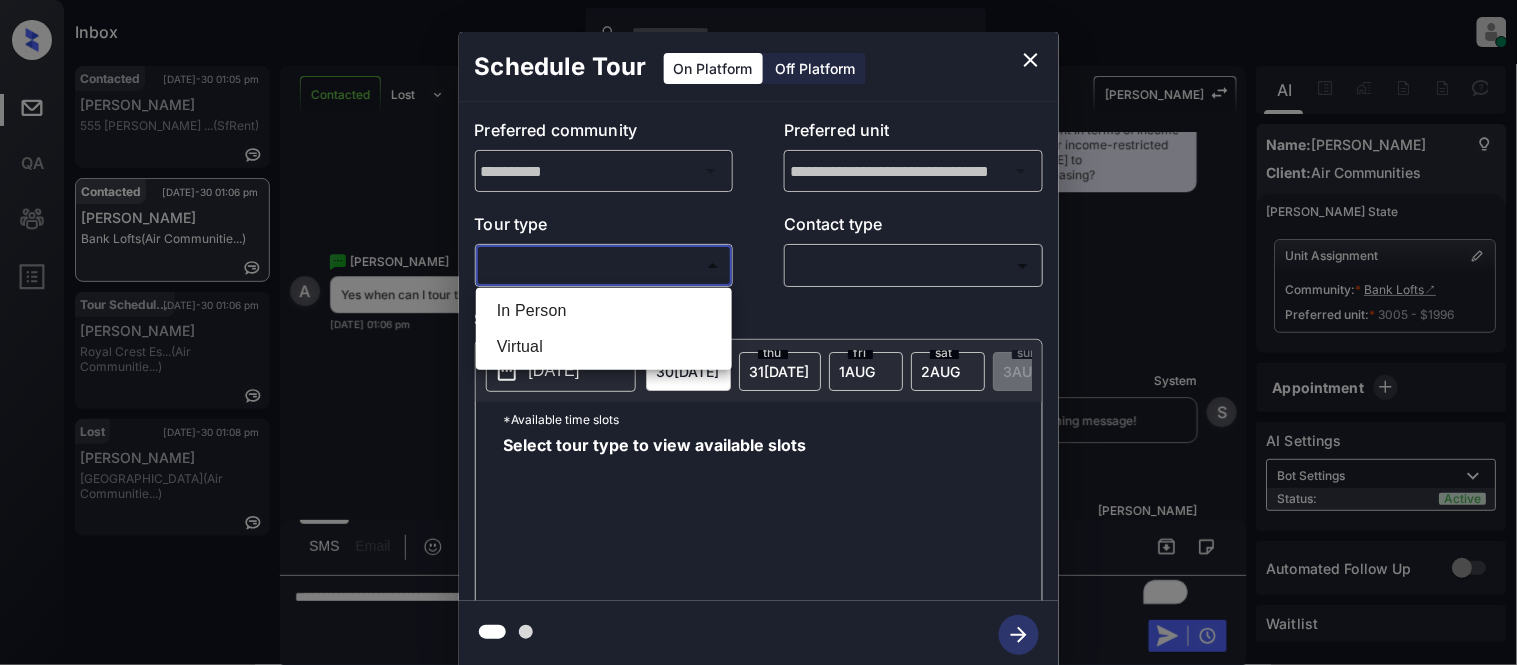 click on "In Person" at bounding box center (604, 311) 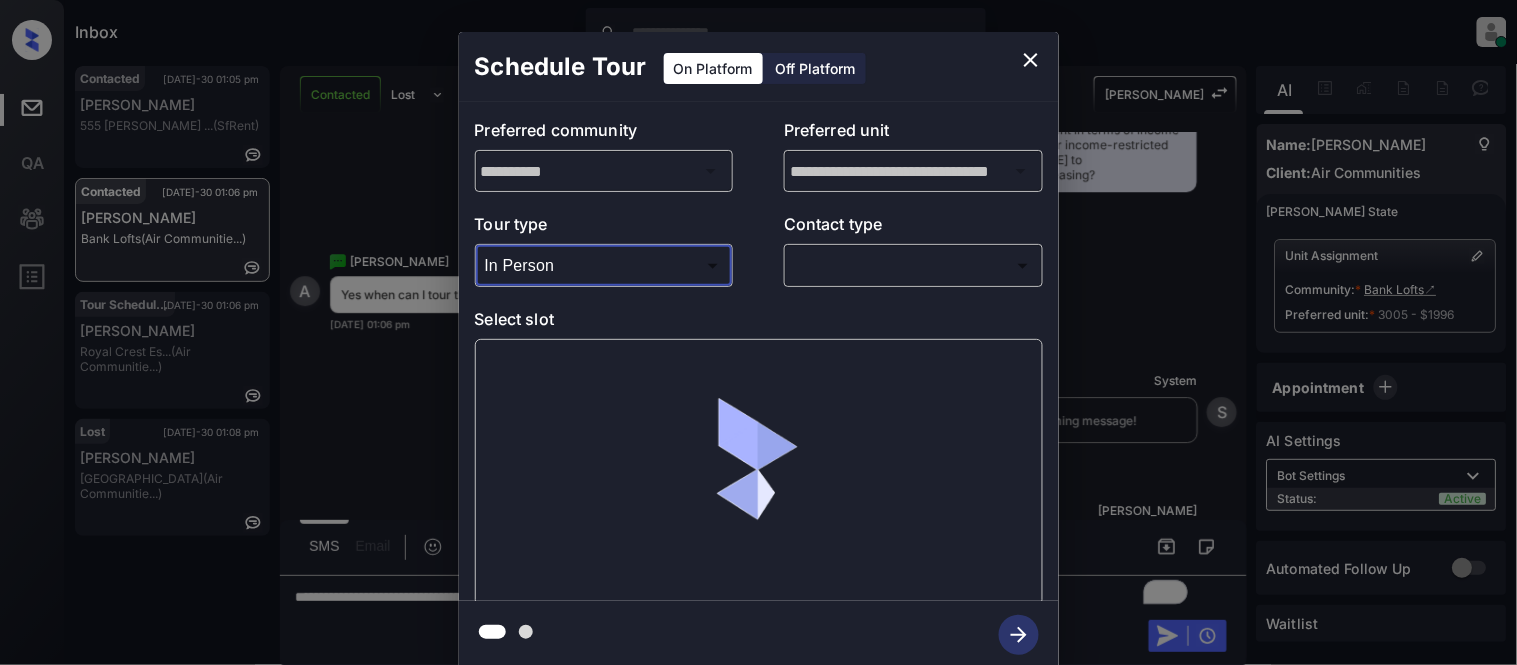 click on "Inbox Kristina Cataag Online Set yourself   offline Set yourself   on break Profile Switch to  light  mode Sign out Contacted Jul-30 01:05 pm   Mariana Vaca 555 O’Farrell ...  (SfRent) Contacted Jul-30 01:06 pm   Alejandrina Bank Lofts  (Air Communitie...) Tour Scheduled Jul-30 01:06 pm   Stacey Bourque Royal Crest Es...  (Air Communitie...) Lost Jul-30 01:08 pm   Dianne Mariners Cove  (Air Communitie...) Contacted Lost Lead Sentiment: Angry Upon sliding the acknowledgement:  Lead will move to lost stage. * ​ SMS and call option will be set to opt out. AFM will be turned off for the lead. Kelsey New Message Kelsey Notes Note: <a href="https://conversation.getzuma.com/688a7694692350cb66cf3061">https://conversation.getzuma.com/688a7694692350cb66cf3061</a> - Paste this link into your browser to view Kelsey’s conversation with the prospect Jul 30, 2025 12:46 pm  Sync'd w  entrata K New Message Zuma Lead transferred to leasing agent: kelsey Jul 30, 2025 12:46 pm Z New Message Agent Jul 30, 2025 12:46 pm A K" at bounding box center (758, 332) 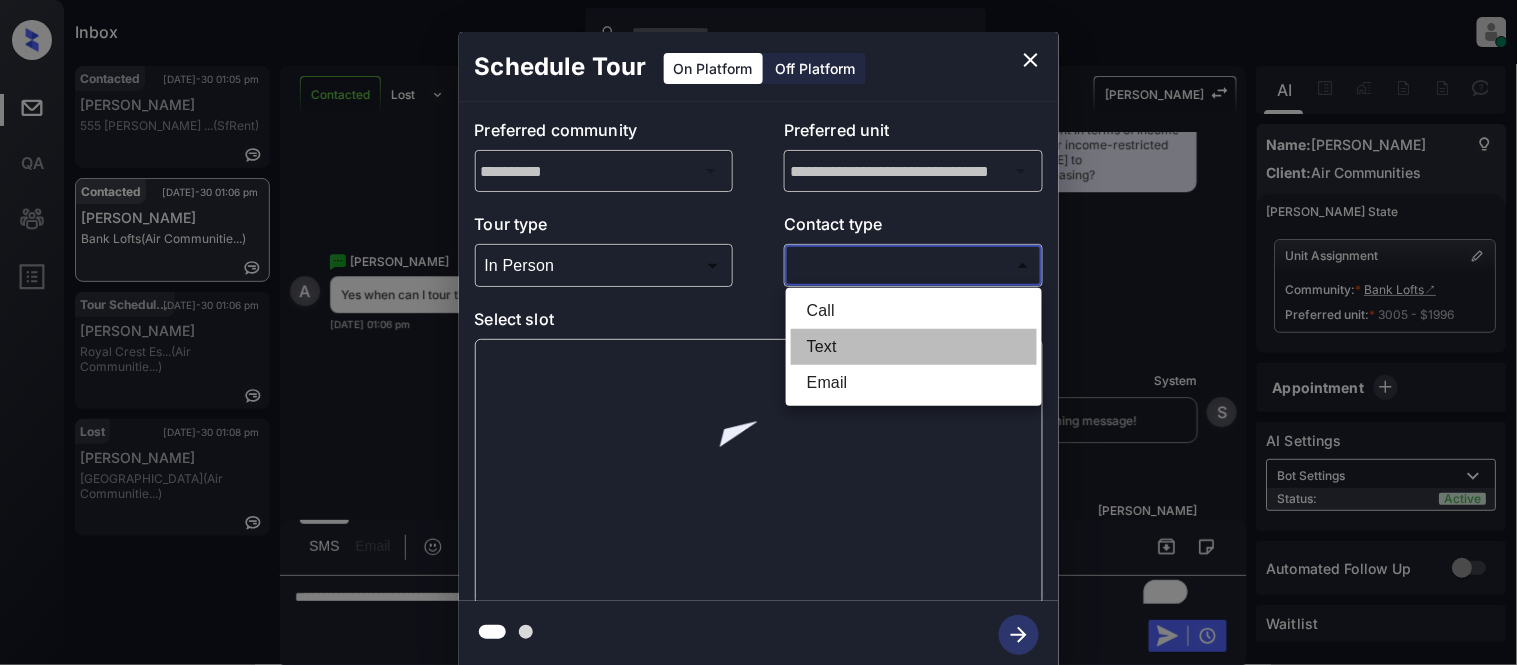click on "Text" at bounding box center (914, 347) 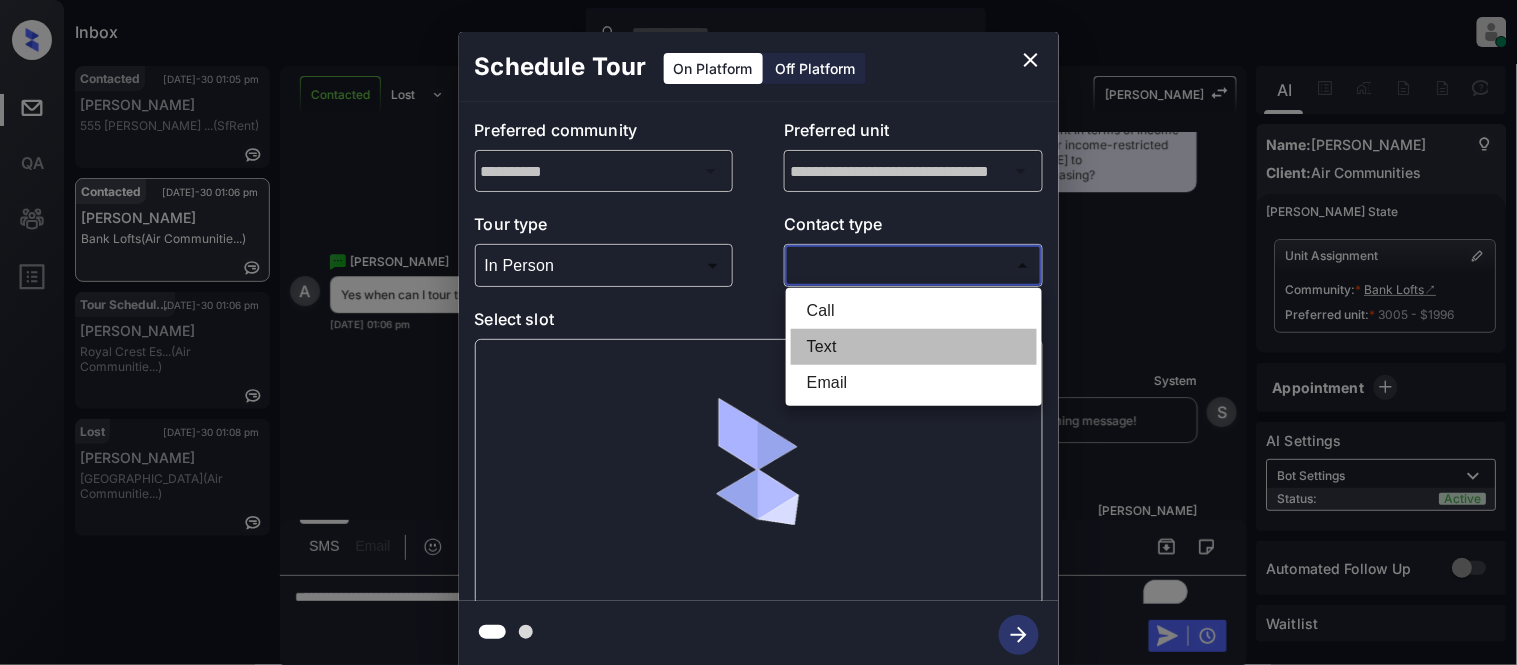 type on "****" 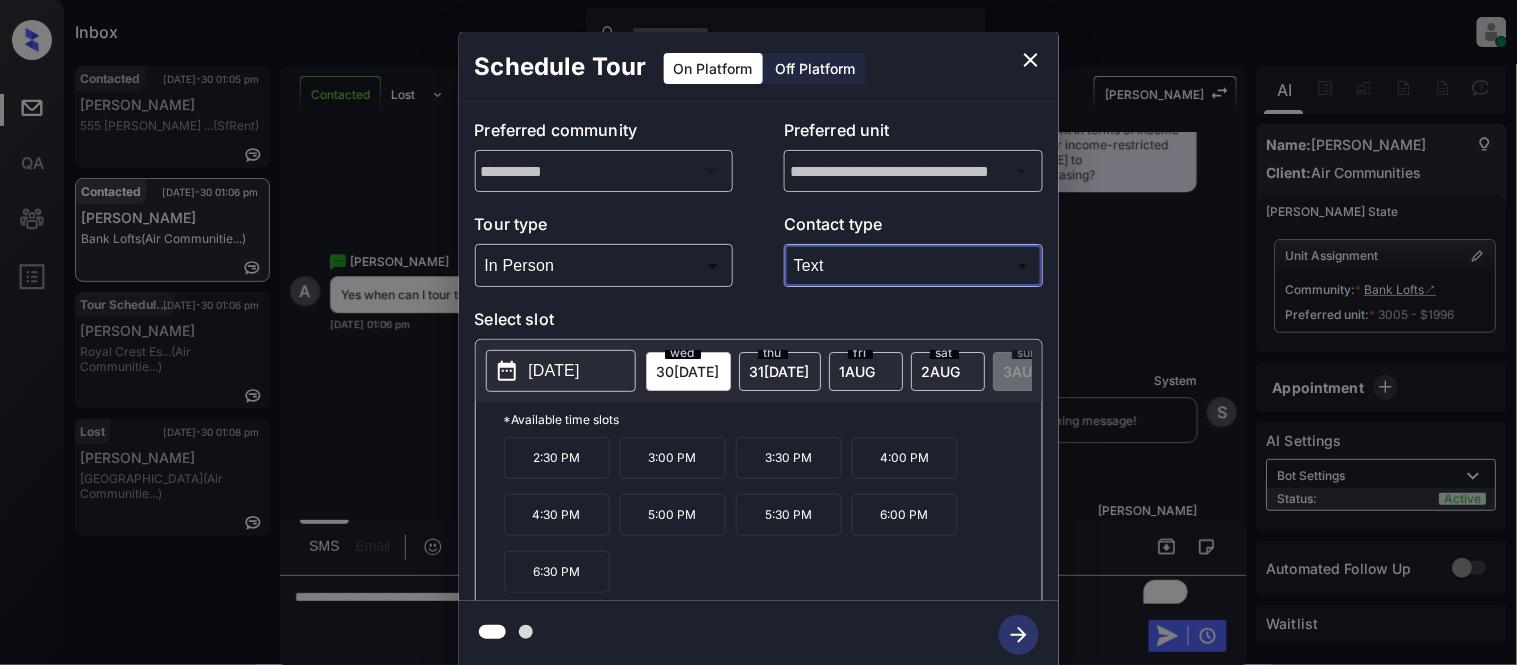 click on "**********" at bounding box center (758, 350) 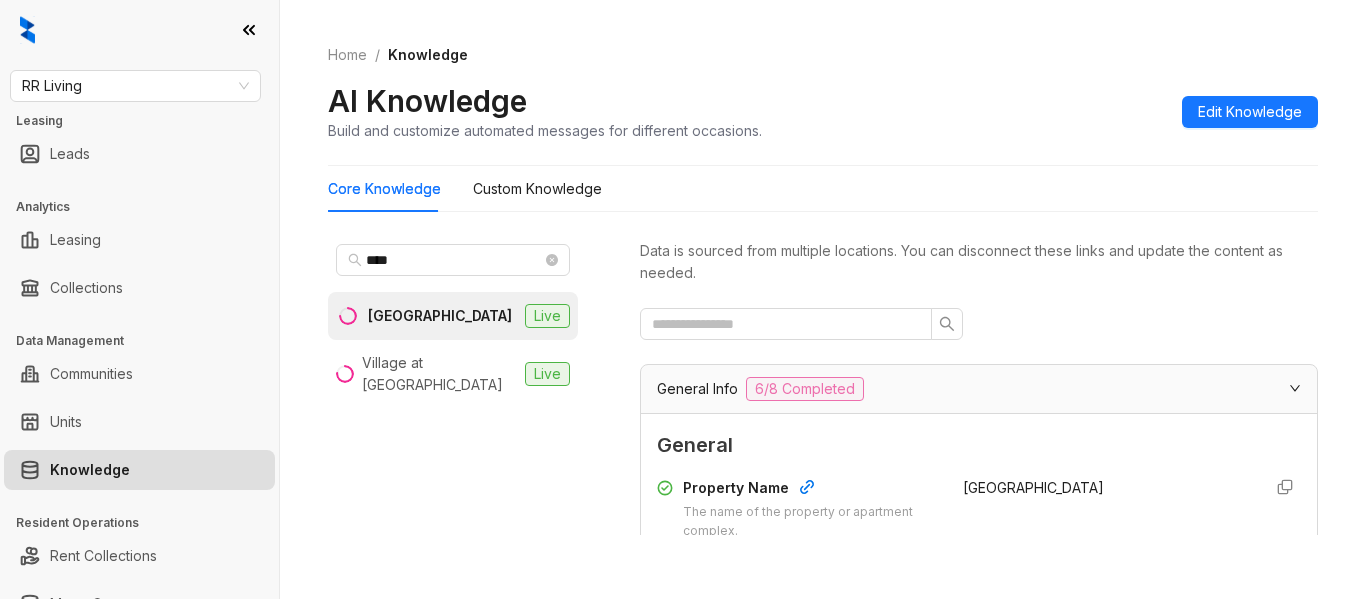 scroll, scrollTop: 0, scrollLeft: 0, axis: both 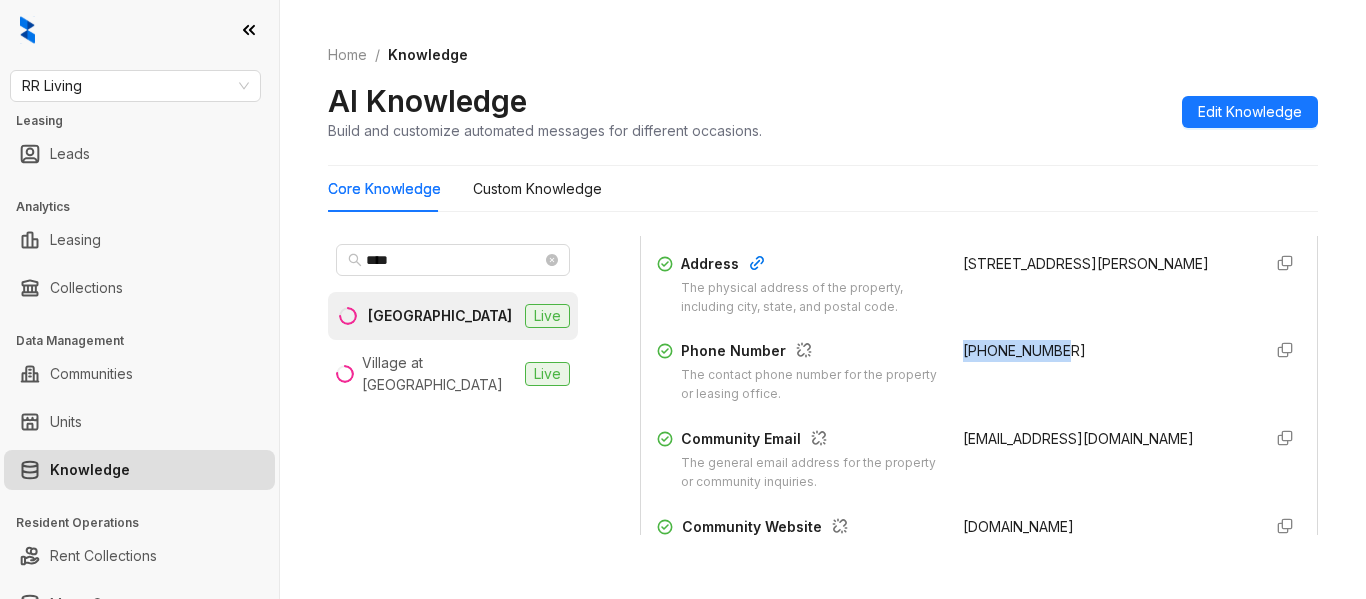 click on "Home  /  Knowledge AI Knowledge Build and customize automated messages for different occasions. Edit Knowledge" at bounding box center [823, 93] 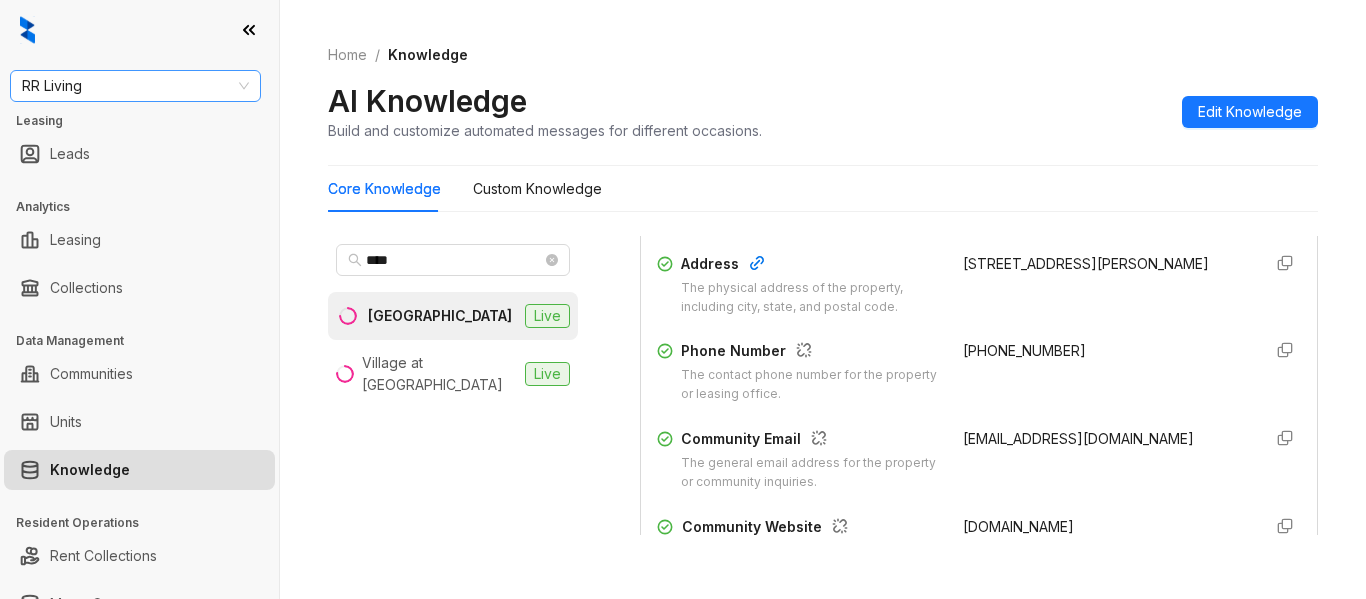 click on "RR Living" at bounding box center (135, 86) 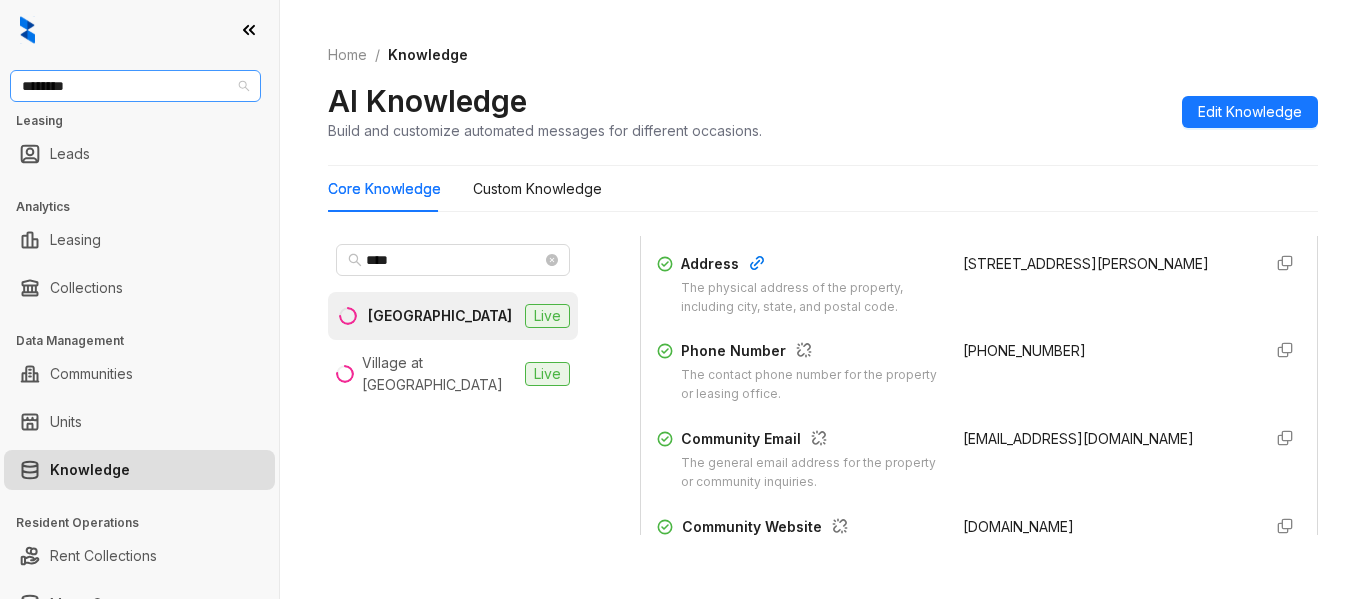 type on "*********" 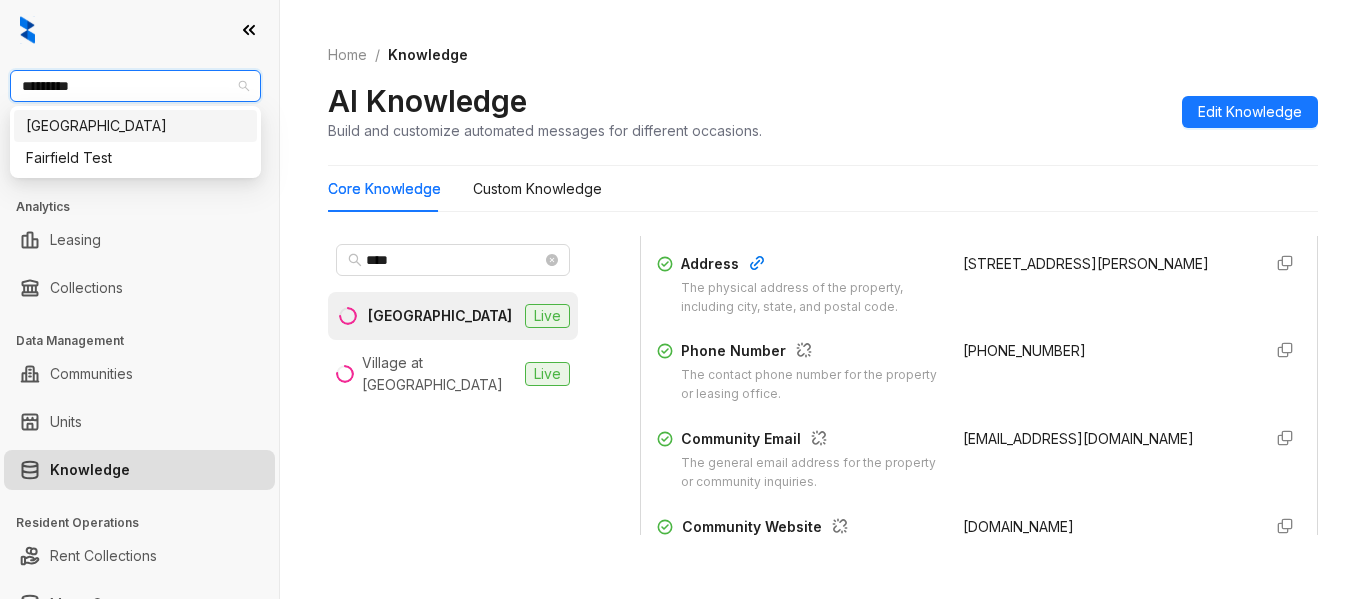 click on "[GEOGRAPHIC_DATA]" at bounding box center (135, 126) 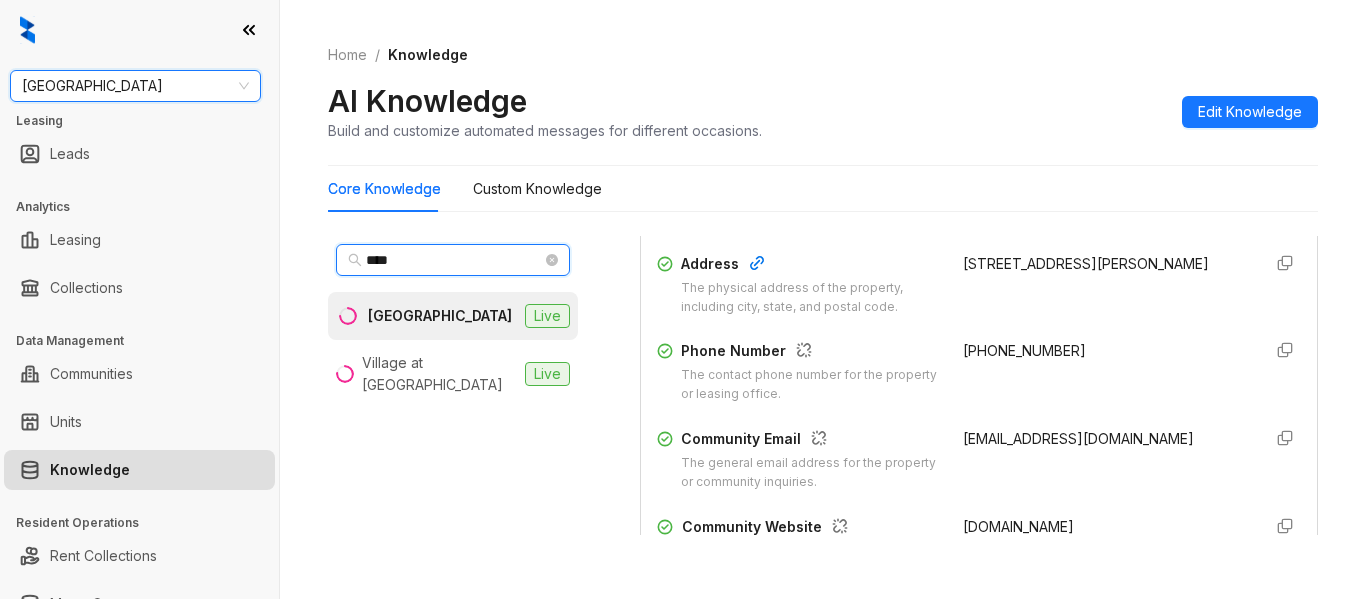 click on "****" at bounding box center [454, 260] 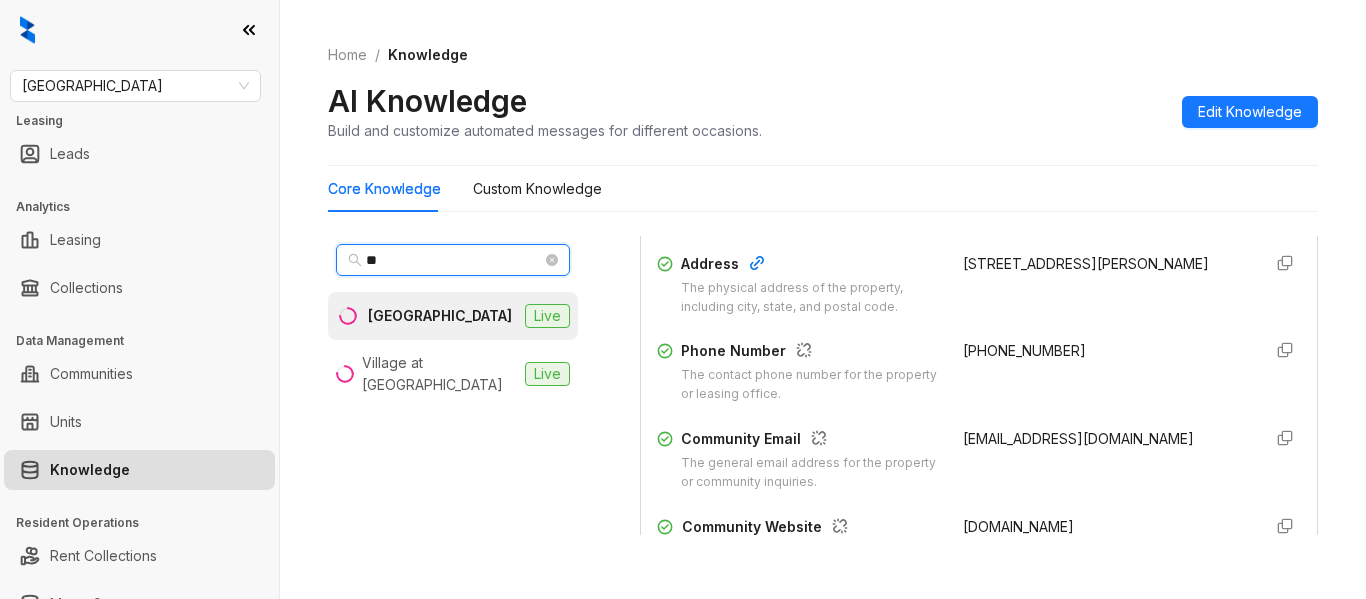 type on "*" 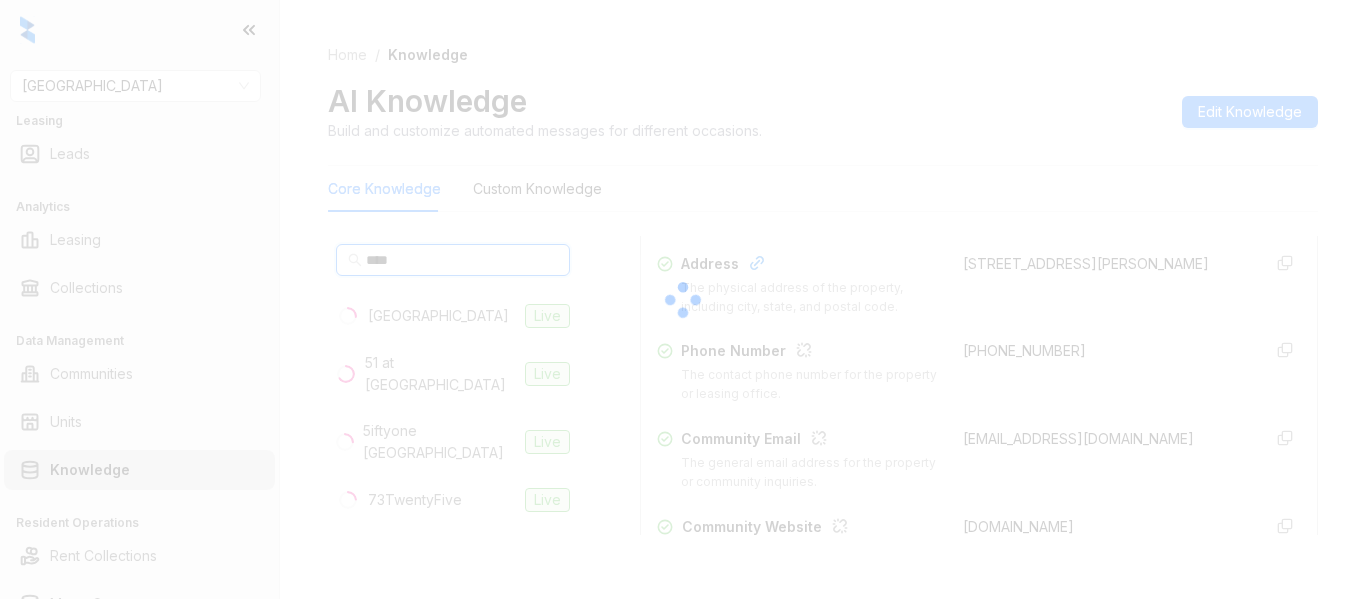 type on "****" 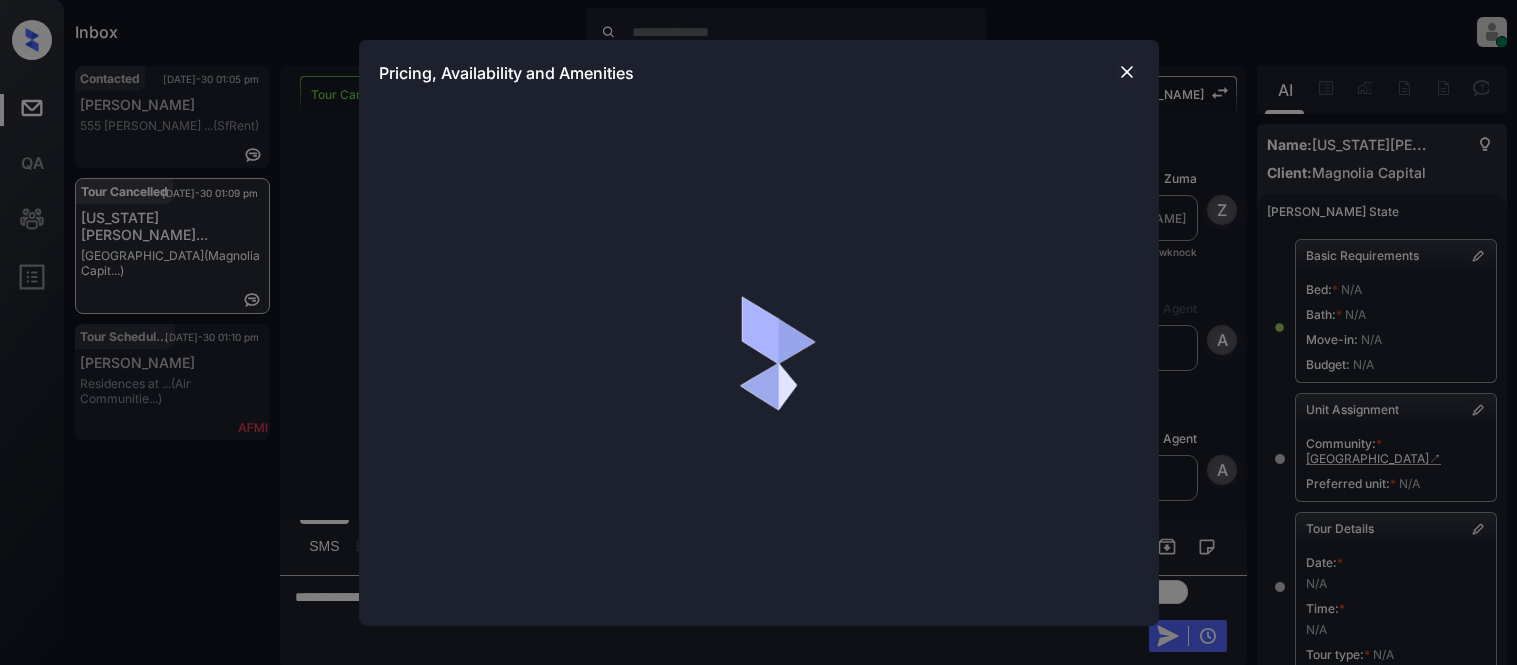 scroll, scrollTop: 0, scrollLeft: 0, axis: both 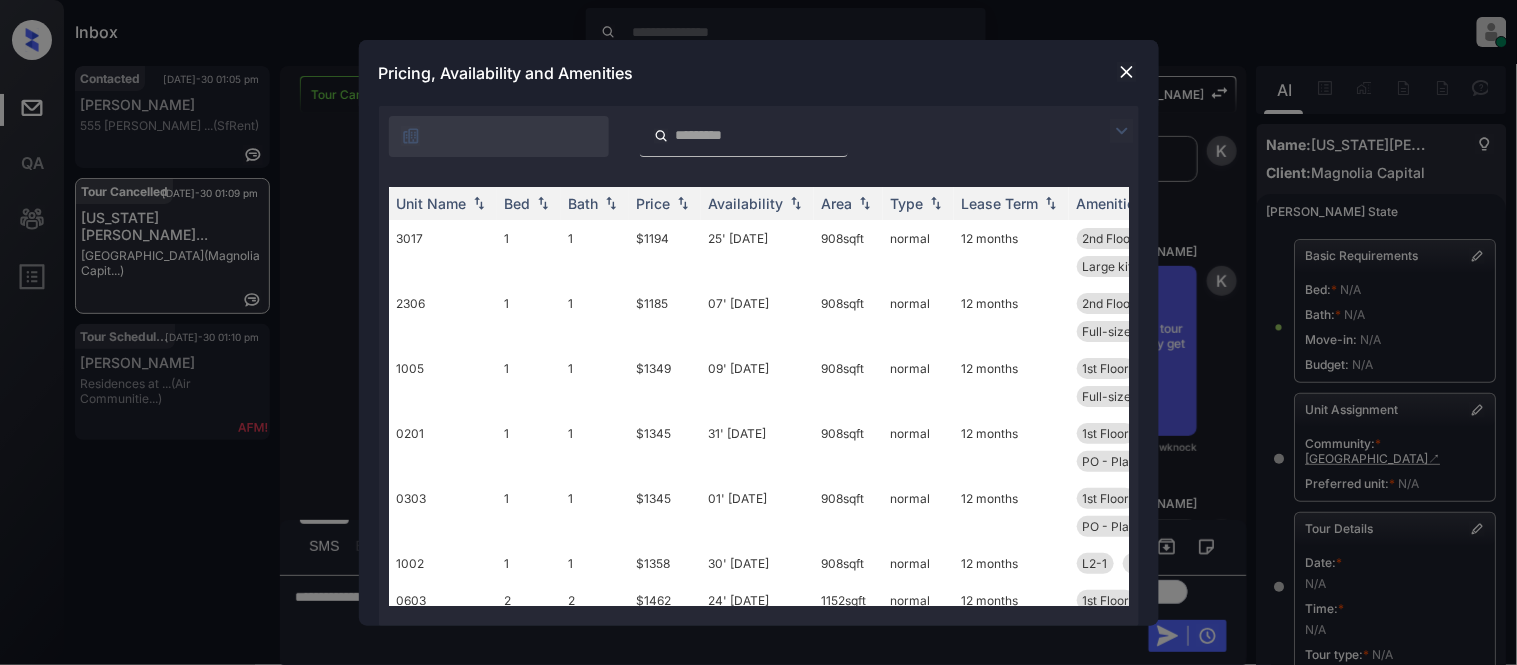 click at bounding box center (1122, 131) 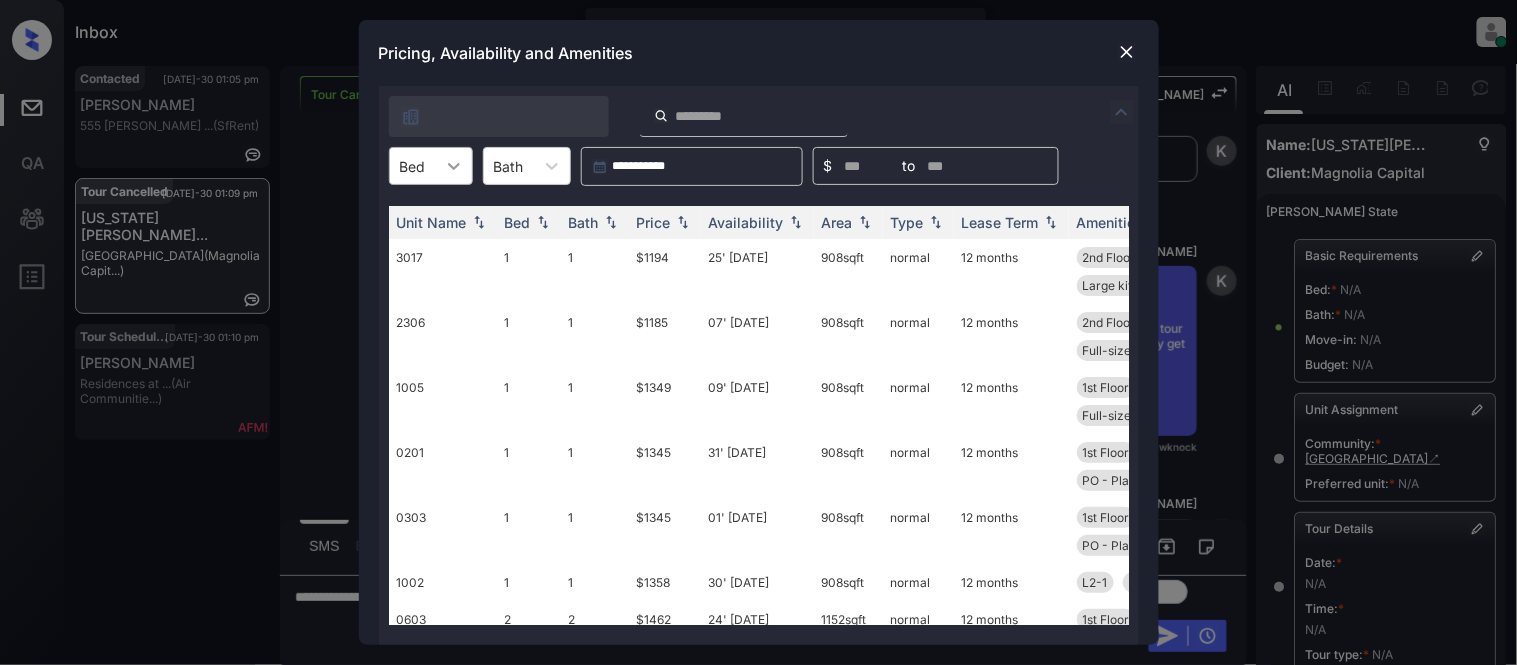 click at bounding box center (454, 166) 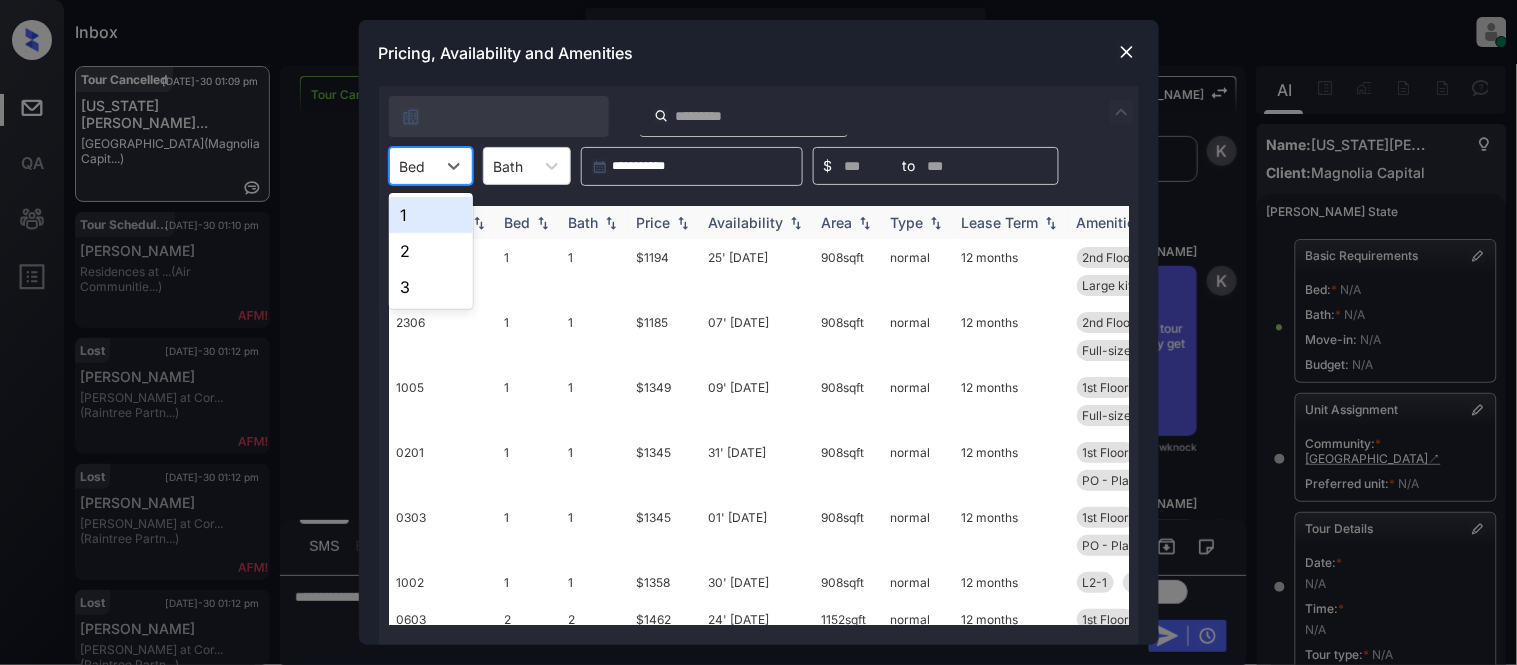 click on "1" at bounding box center (431, 215) 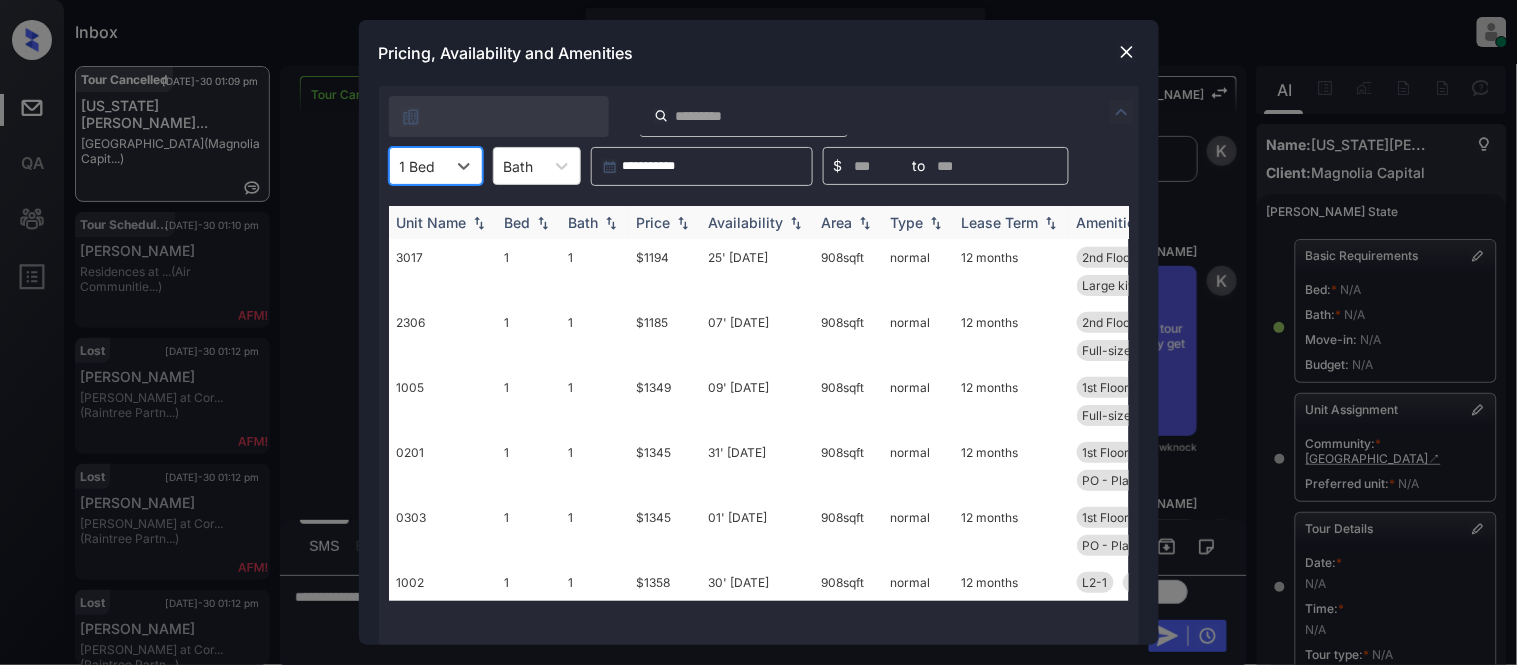 click on "Price" at bounding box center (654, 222) 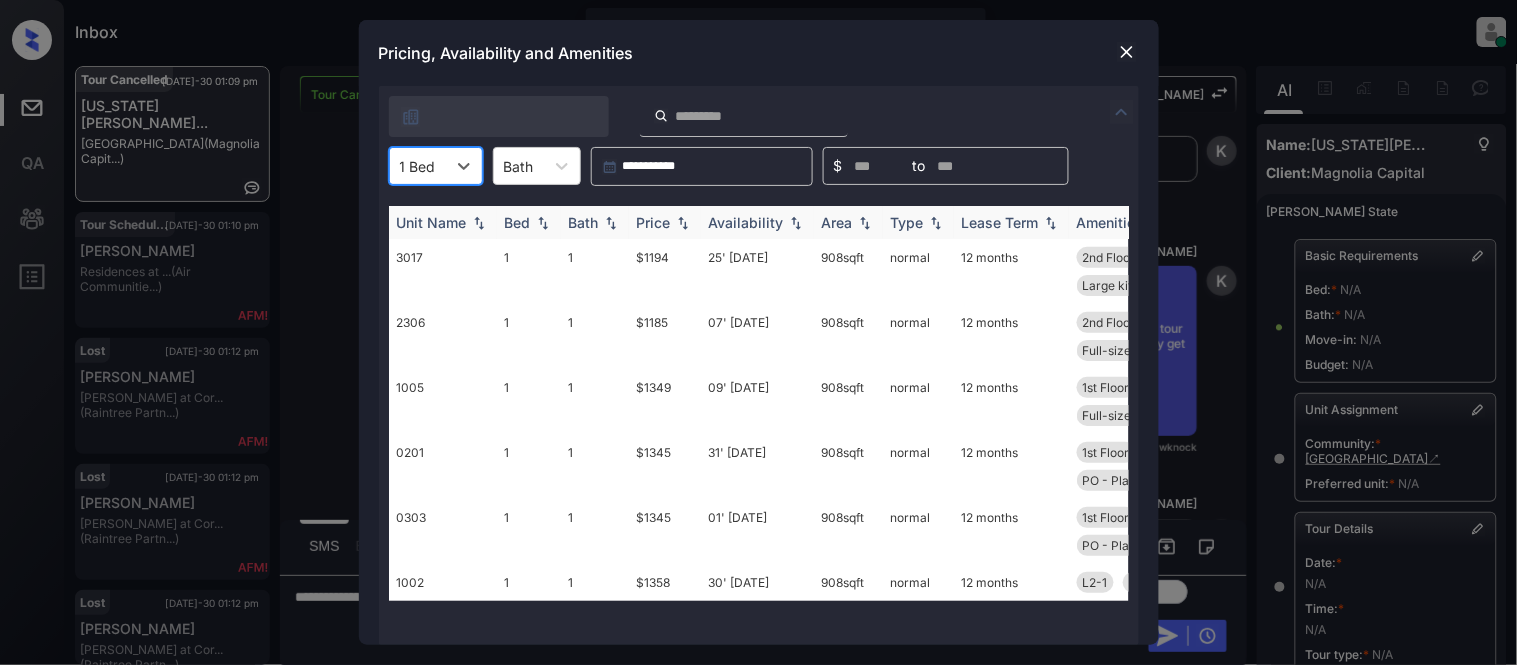 click on "Price" at bounding box center (654, 222) 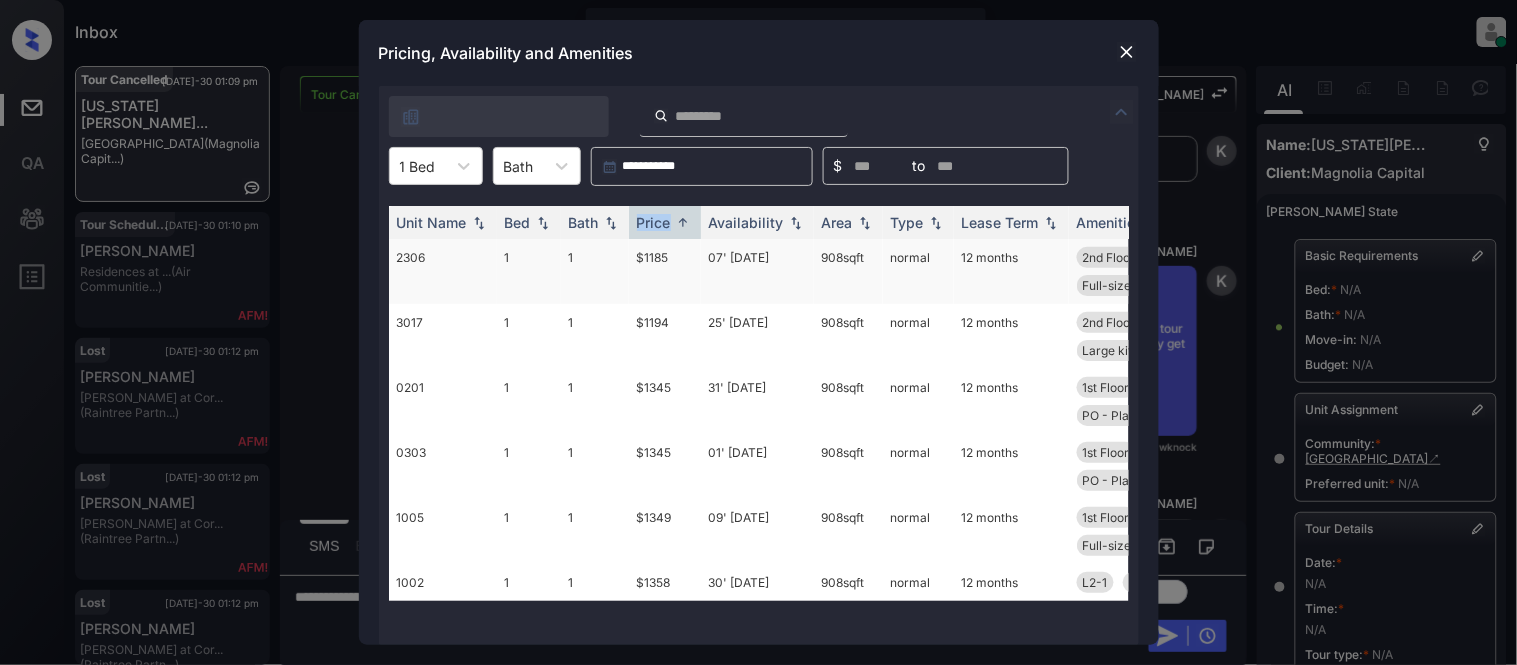 click on "$1185" at bounding box center (665, 271) 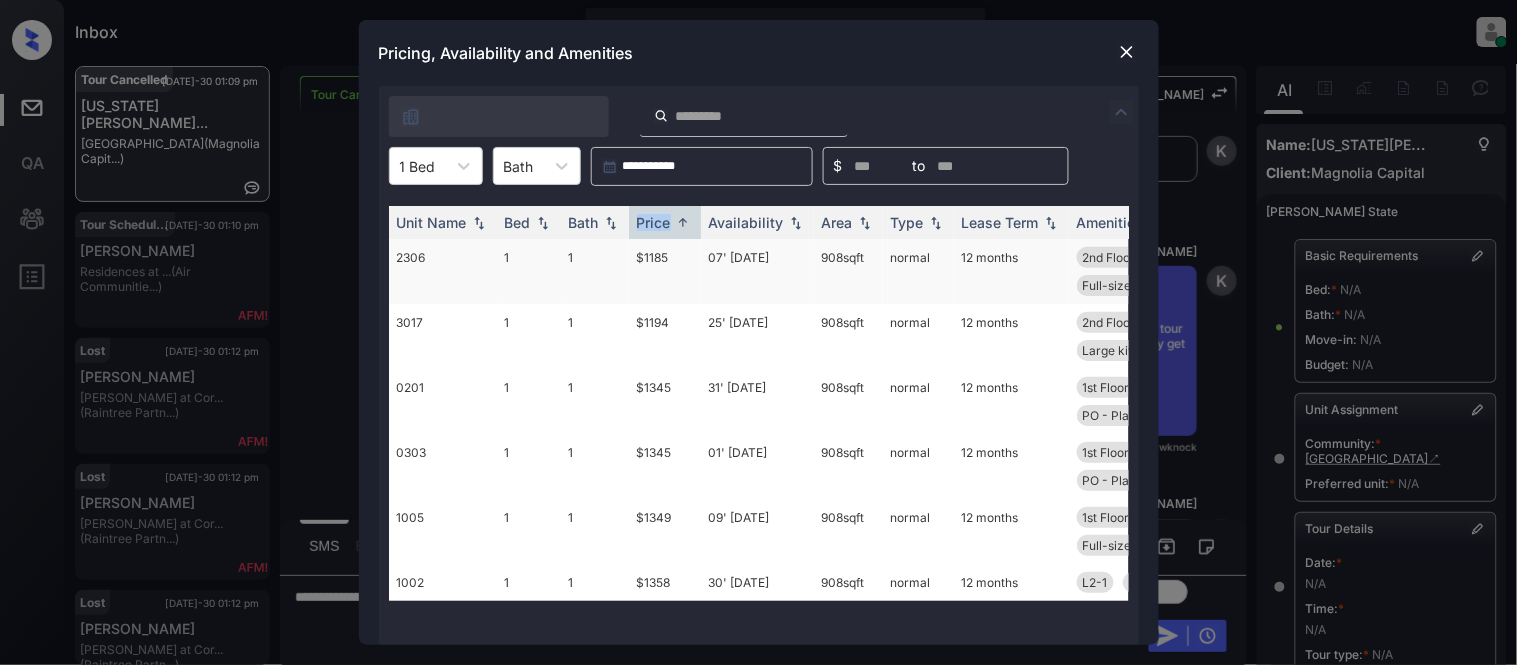 click on "$1185" at bounding box center (665, 271) 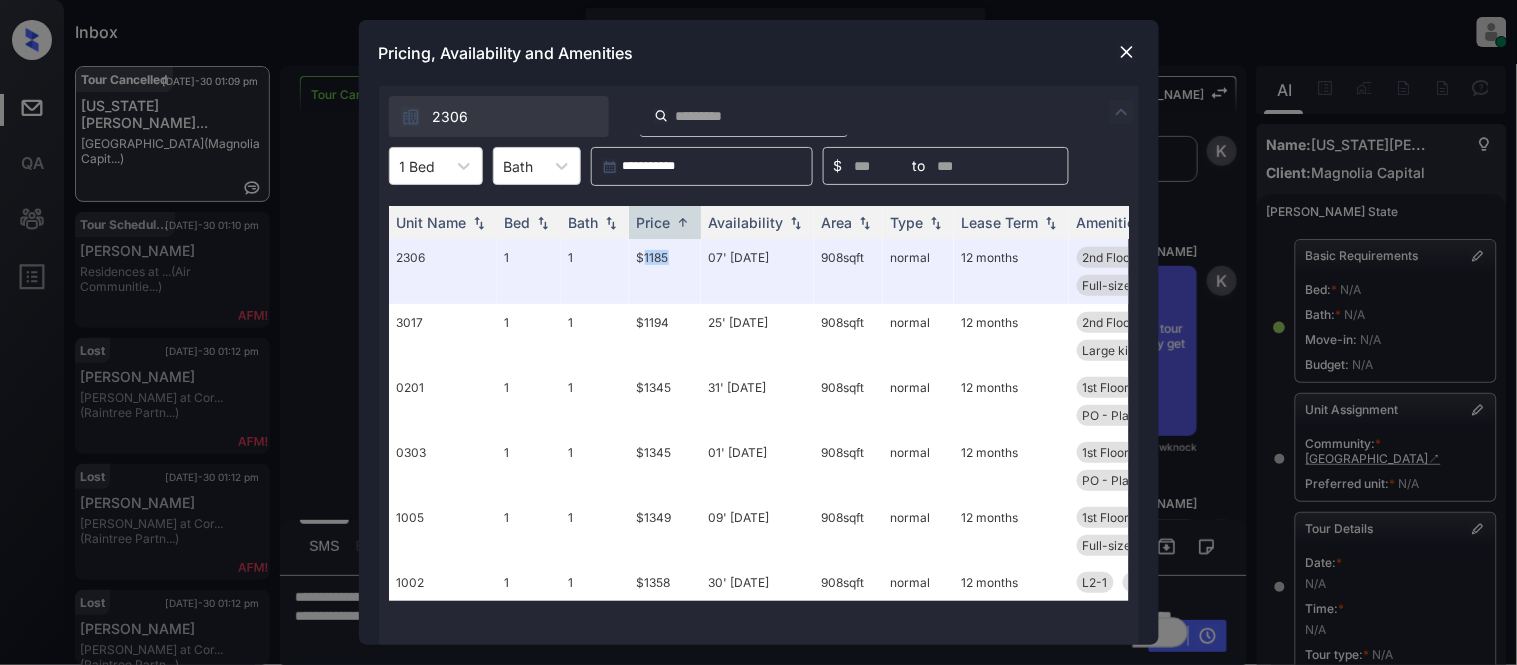 click at bounding box center (1127, 52) 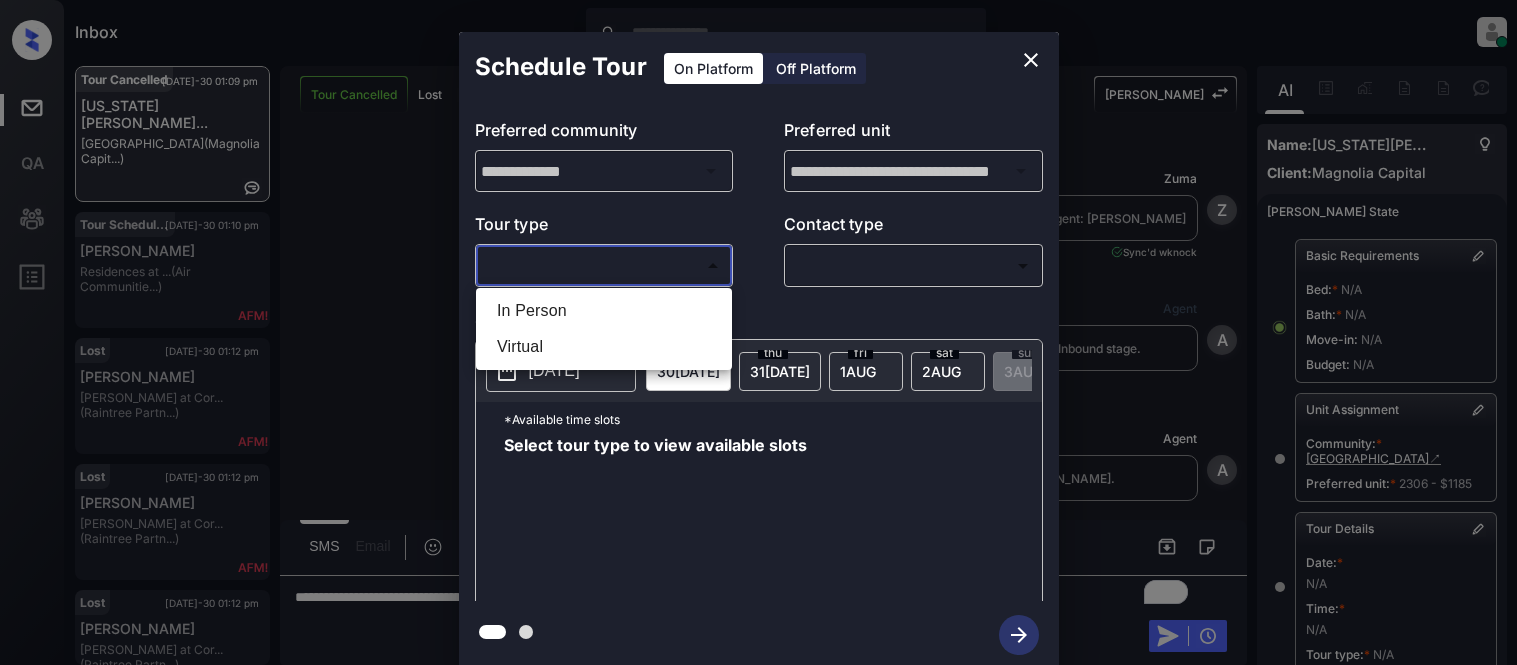 click on "In Person" at bounding box center [604, 311] 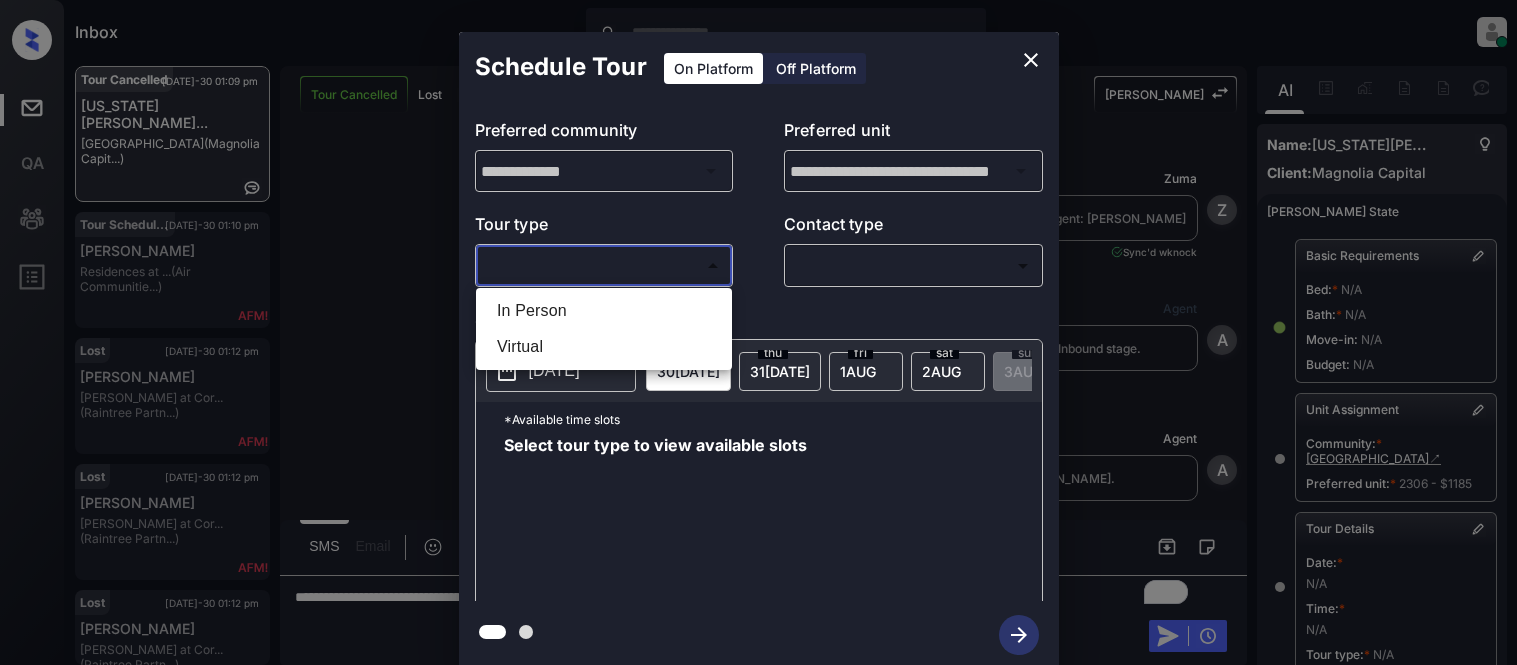 type on "********" 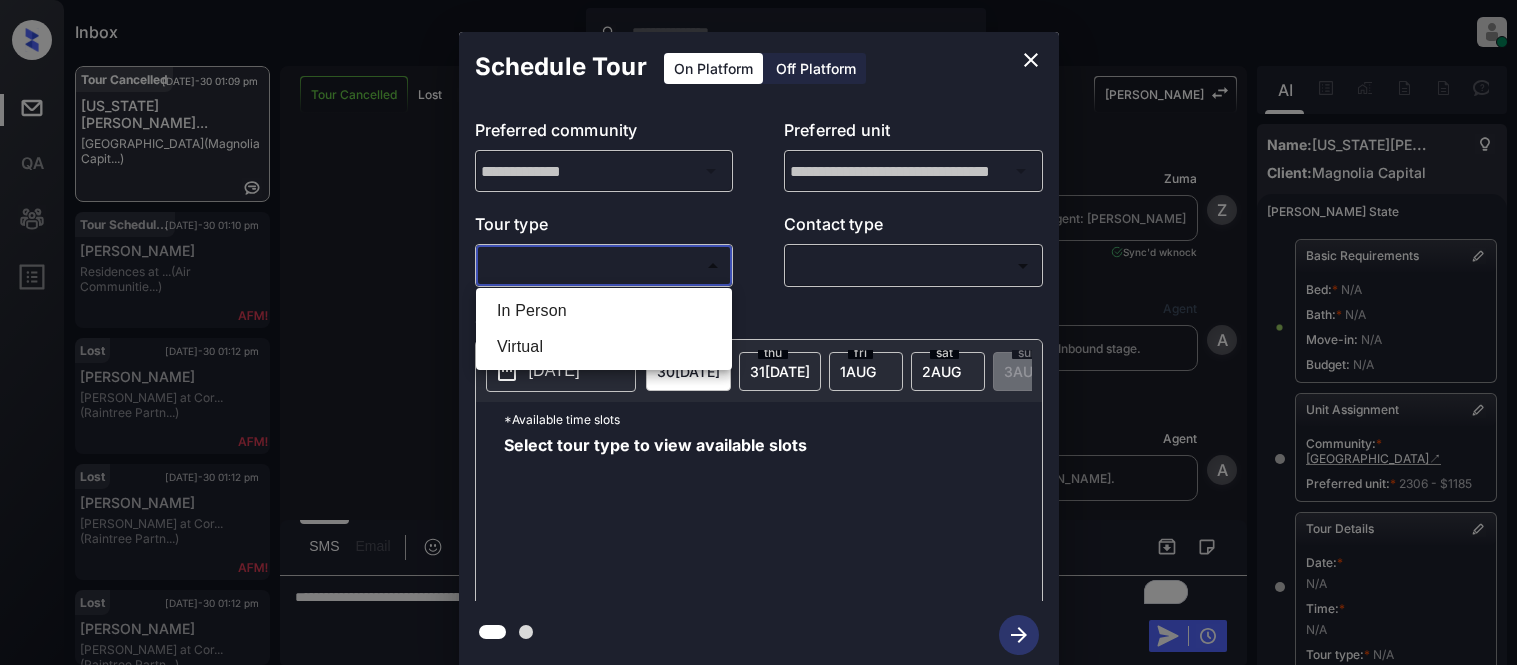 click on "In Person Virtual" at bounding box center [604, 329] 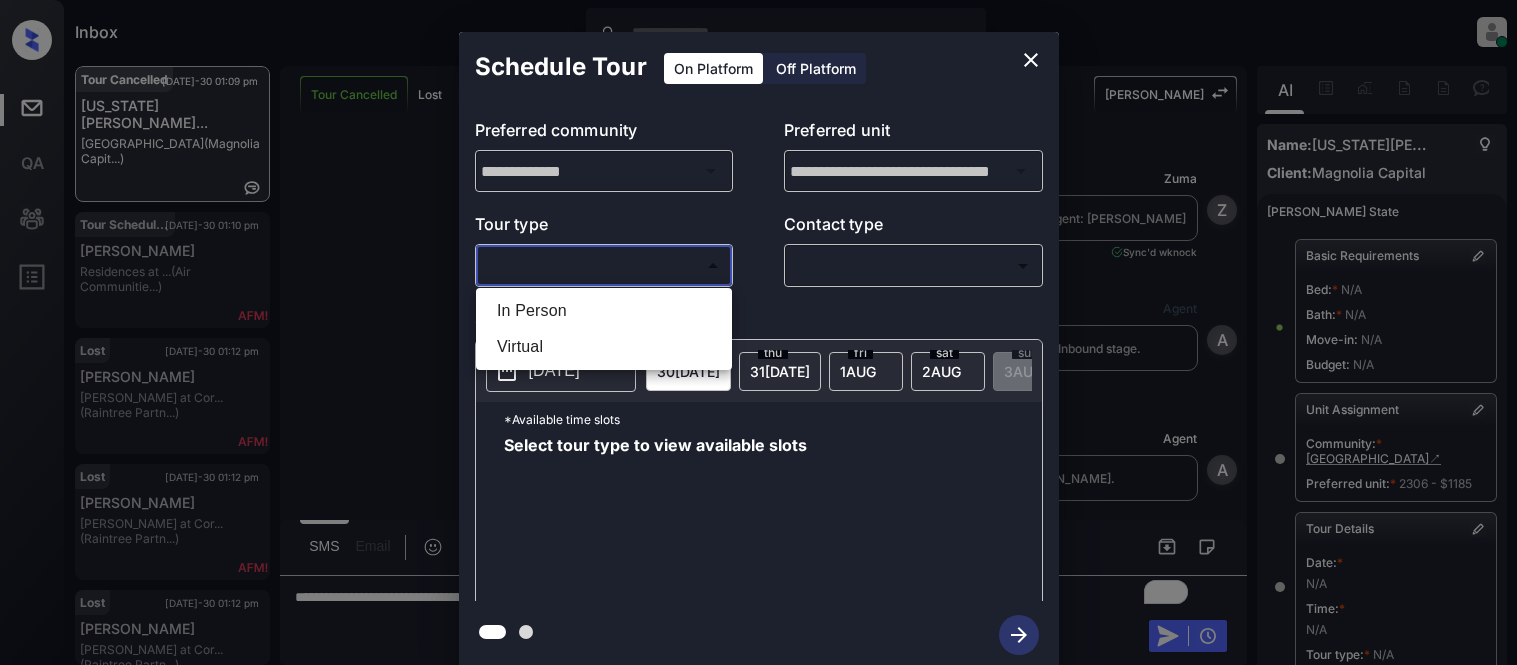 scroll, scrollTop: 0, scrollLeft: 0, axis: both 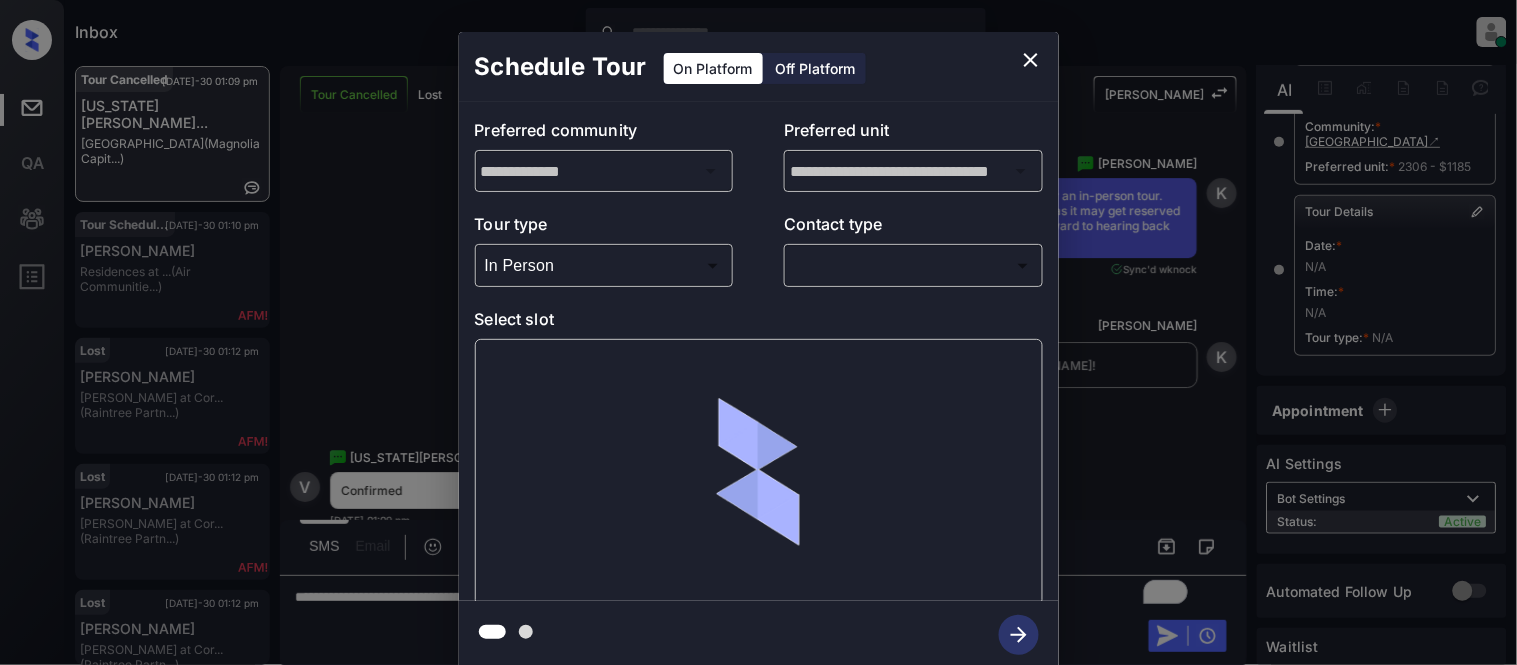 click on "Inbox Kristina Cataag Online Set yourself   offline Set yourself   on break Profile Switch to  light  mode Sign out Tour Cancelled Jul-30 01:09 pm   Virginia Bolto... Hampton Point  (Magnolia Capit...) Tour Scheduled Jul-30 01:10 pm   Philip Afflu Residences at ...  (Air Communitie...) Lost Jul-30 01:12 pm   Surekha Hensley at Cor...  (Raintree Partn...) Lost Jul-30 01:12 pm   Surekha Hensley at Cor...  (Raintree Partn...) Lost Jul-30 01:12 pm   Surekha Hensley at Cor...  (Raintree Partn...) Contacted Jul-30 01:12 pm   Afshan Khan Regents La Jol...  (Raintree Partn...) Tour Cancelled Lost Lead Sentiment: Angry Upon sliding the acknowledgement:  Lead will move to lost stage. * ​ SMS and call option will be set to opt out. AFM will be turned off for the lead. Kelsey New Message Zuma Lead transferred to leasing agent: kelsey Jul 26, 2025 10:29 am  Sync'd w  knock Z New Message Agent Lead created via webhook in Inbound stage. Jul 26, 2025 10:29 am A New Message Agent AFM Request sent to Kelsey. A New Message A" at bounding box center [758, 332] 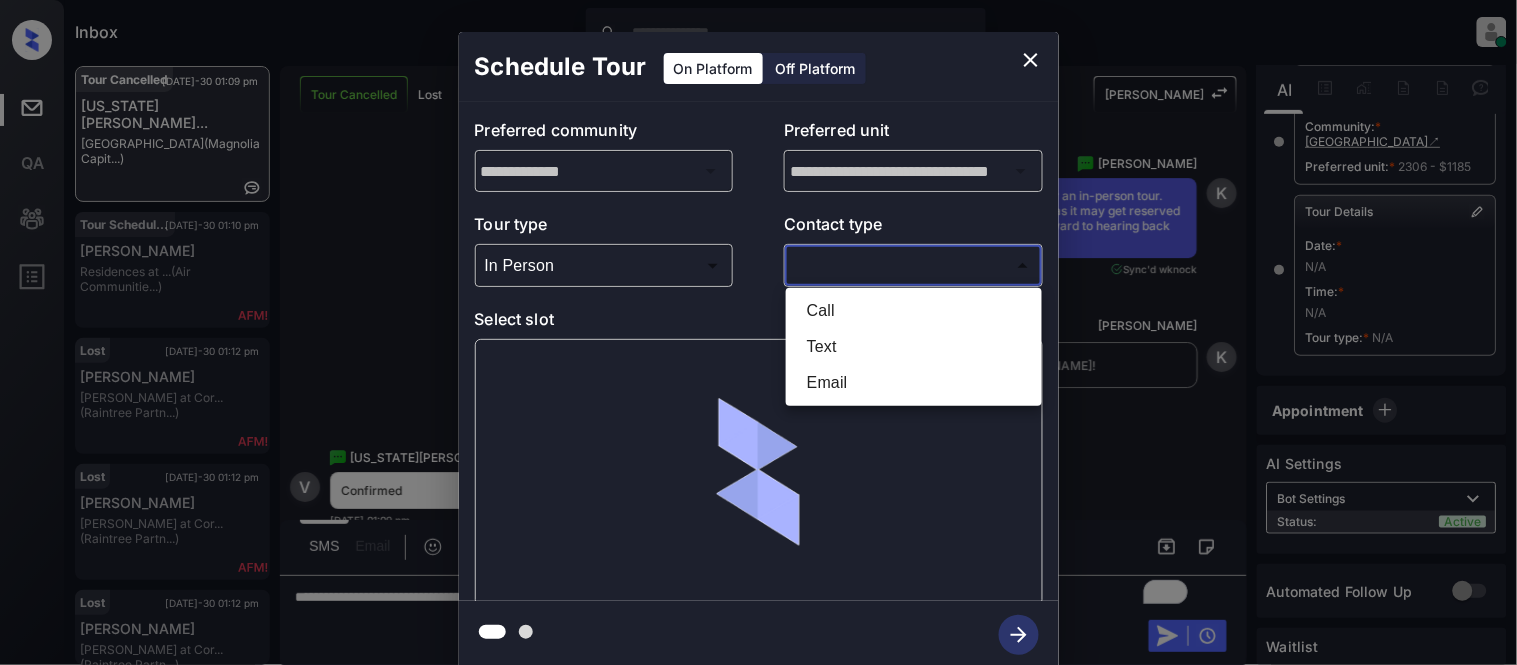 click on "Text" at bounding box center (914, 347) 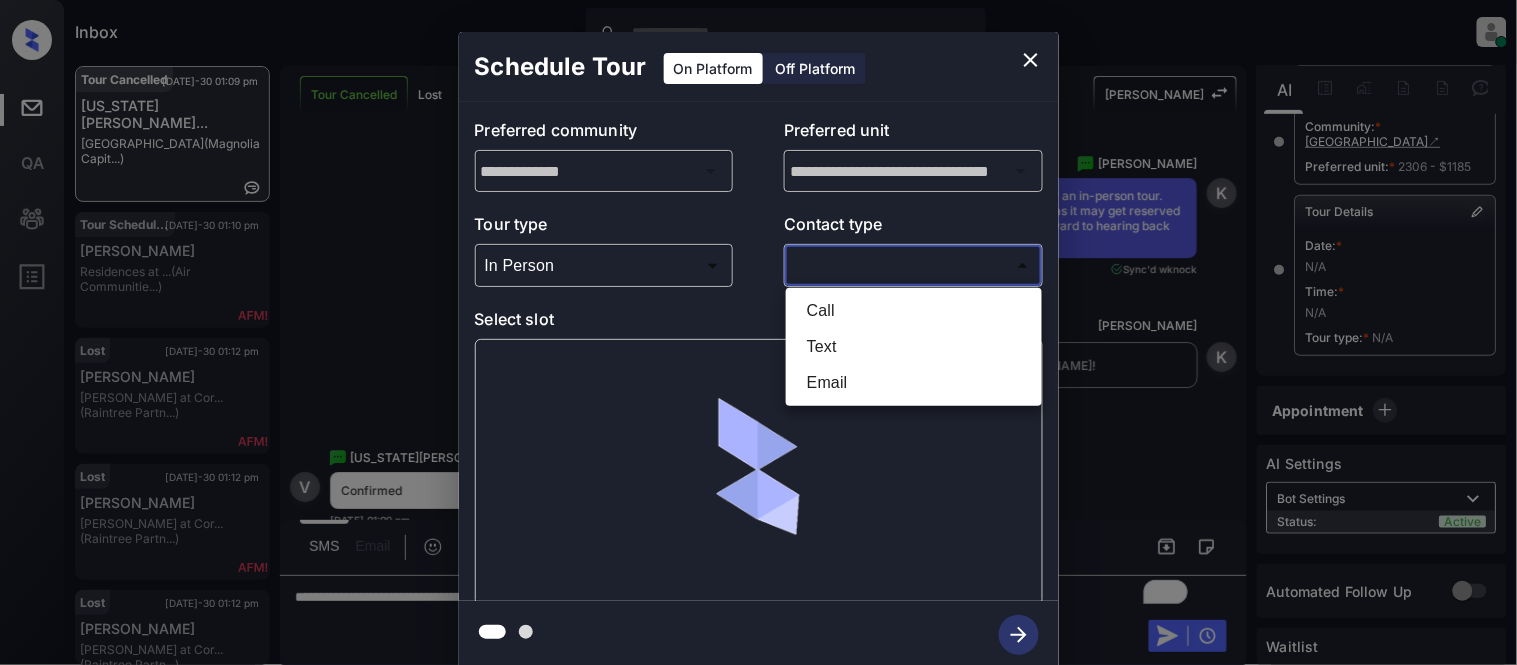 type on "****" 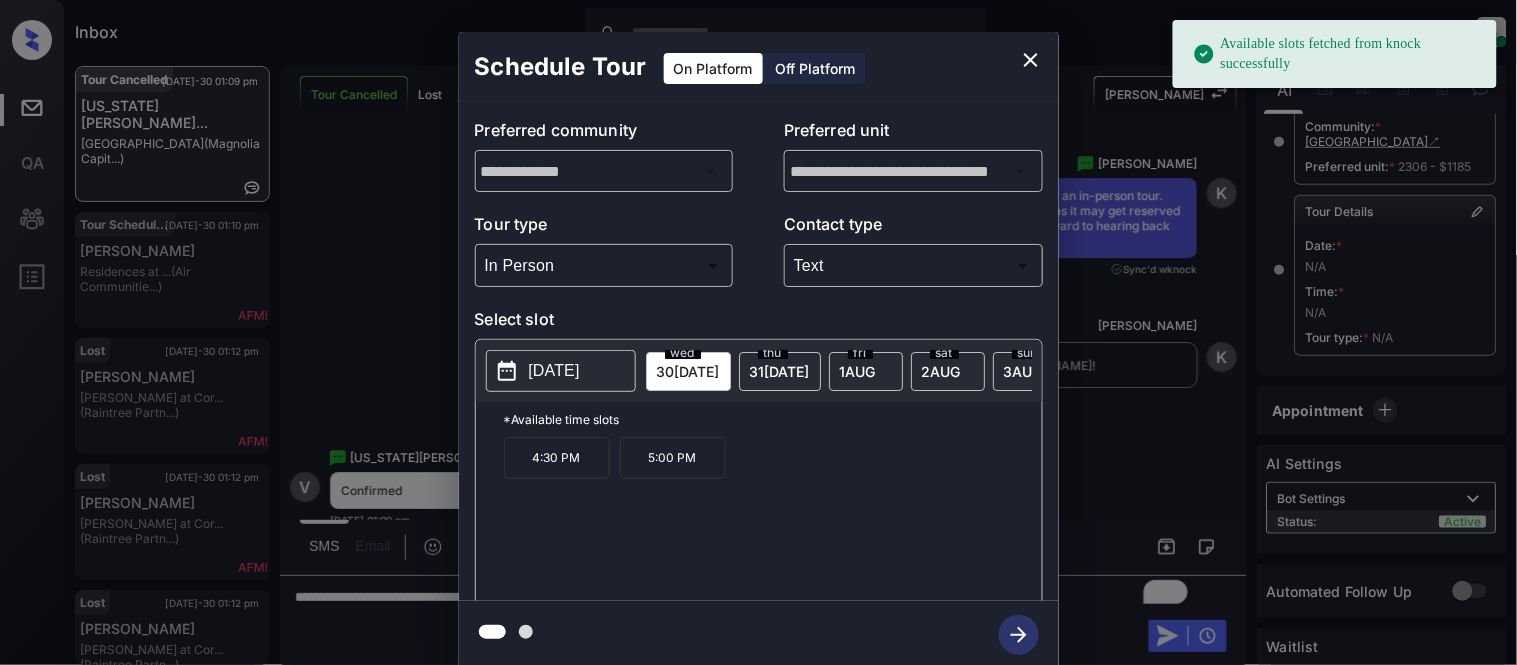 click on "[DATE]" at bounding box center (554, 371) 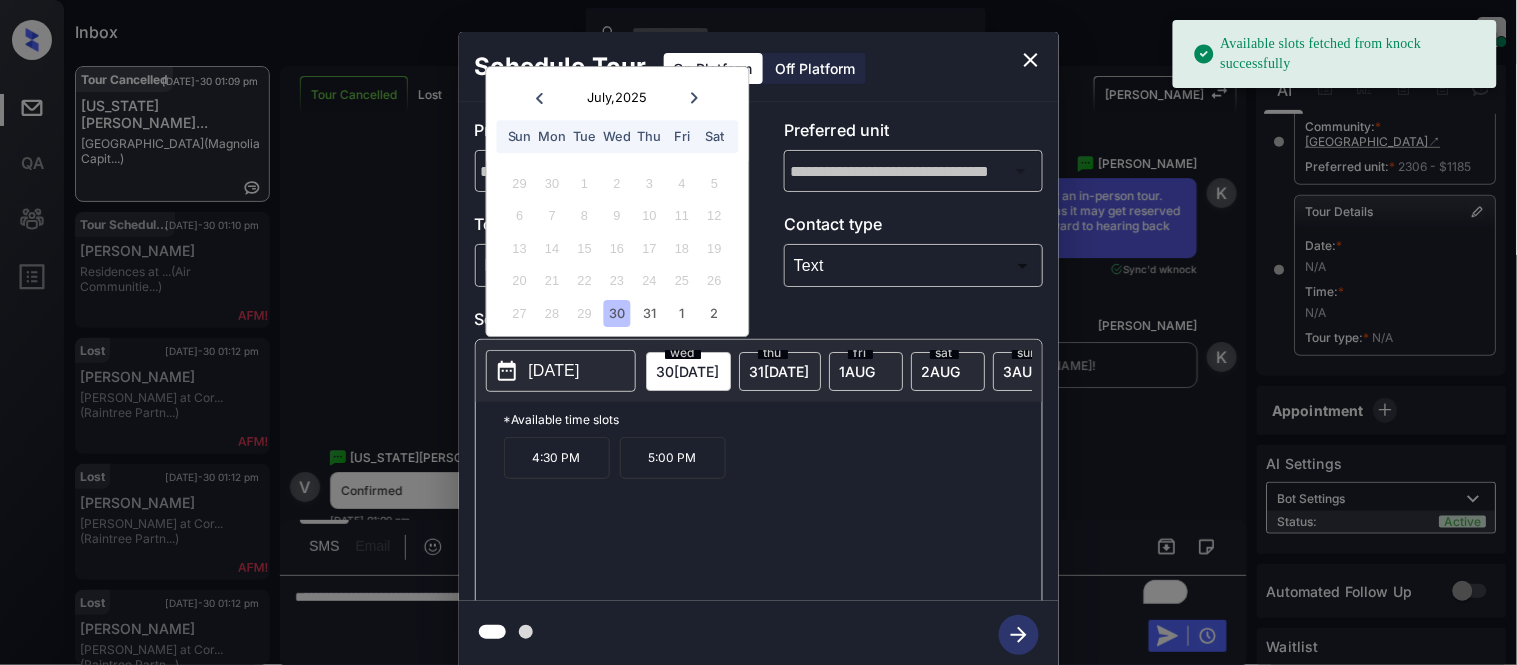 click 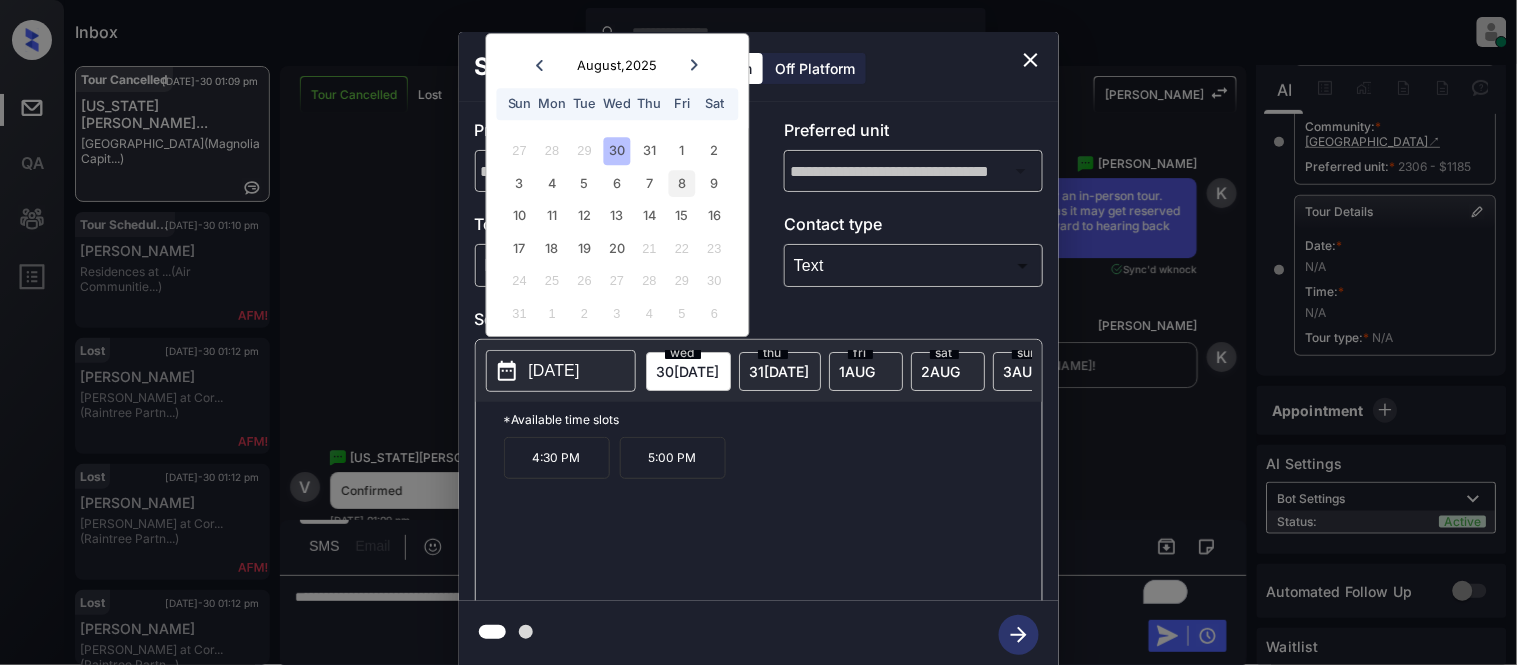 click on "8" at bounding box center (682, 183) 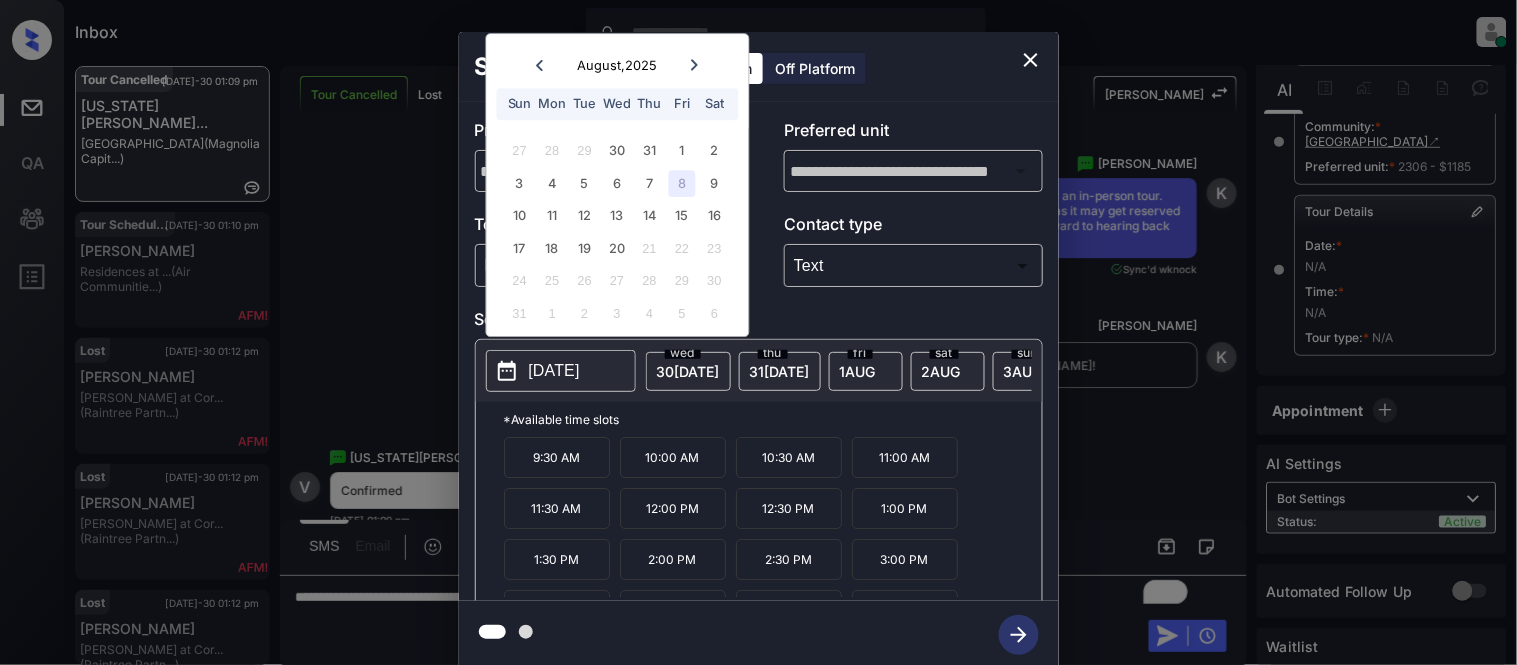 click on "1:00 PM" at bounding box center [905, 508] 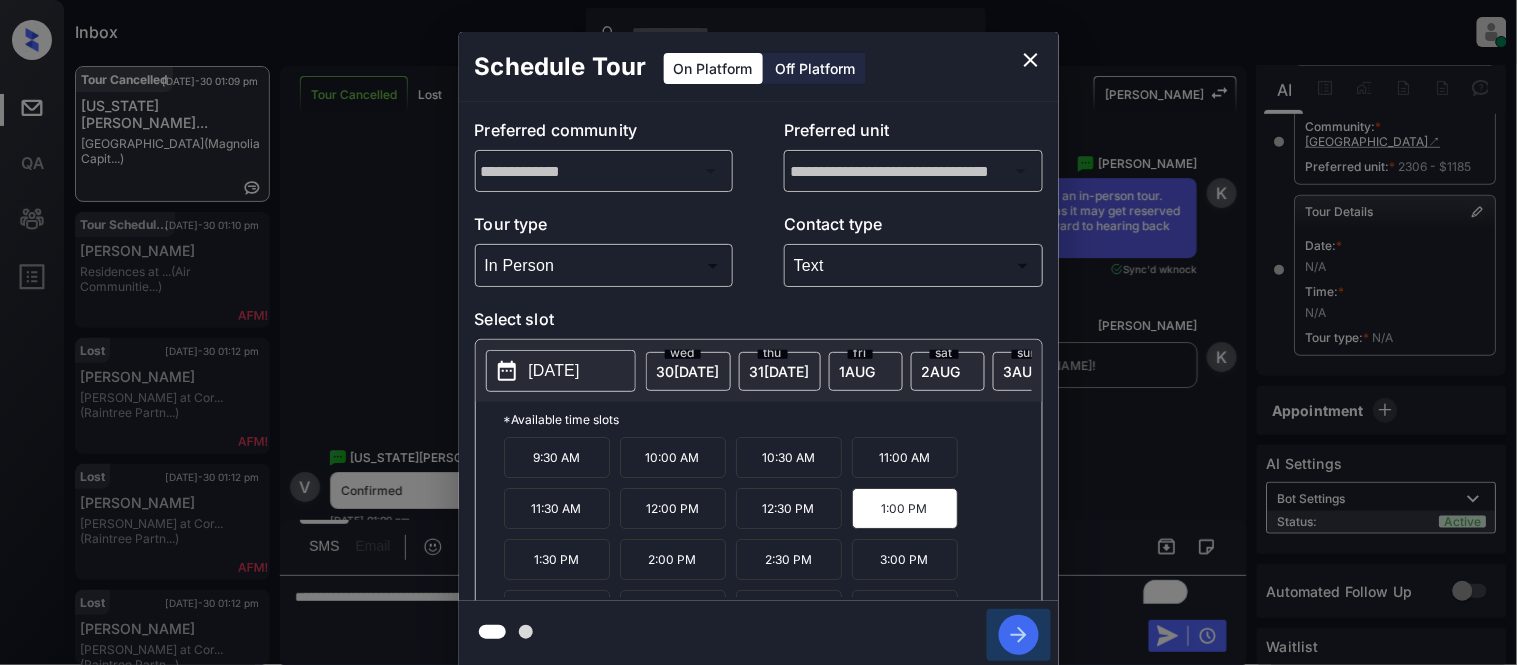 click 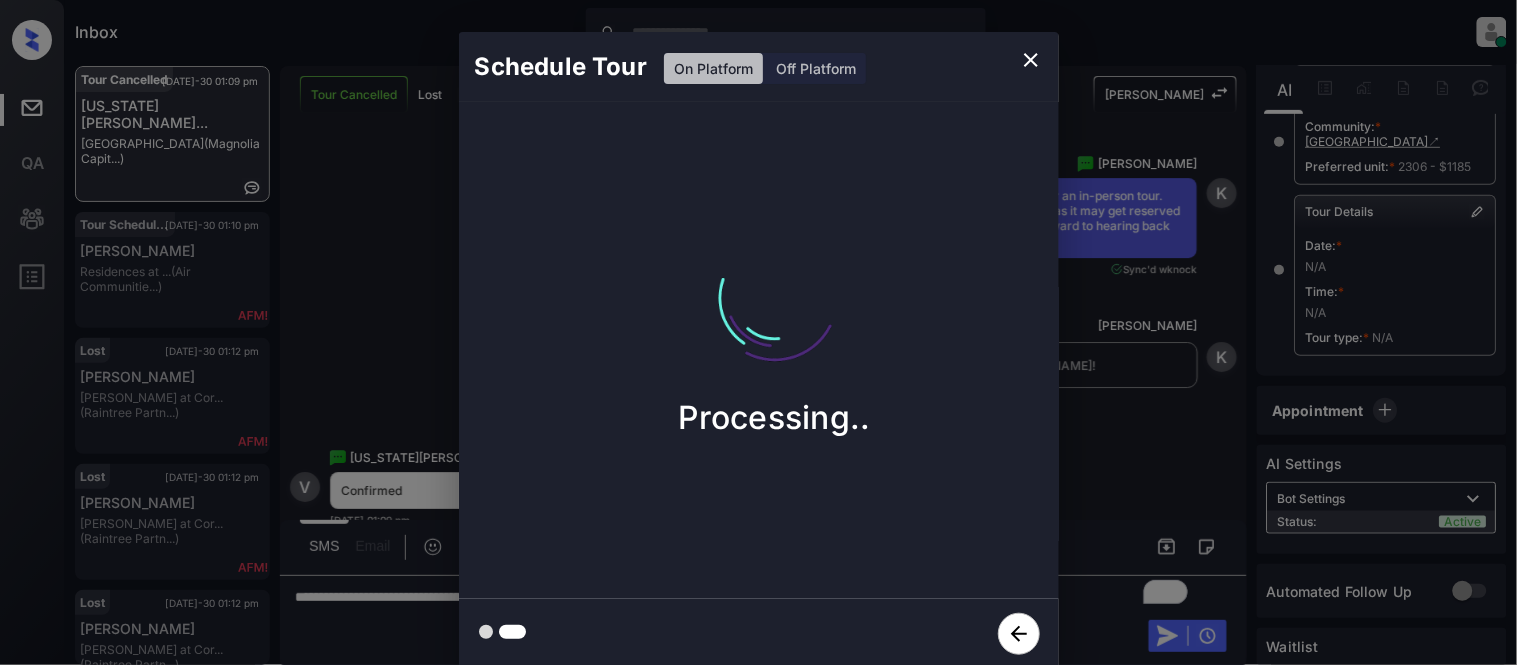 click on "Schedule Tour On Platform Off Platform Processing.." at bounding box center [758, 350] 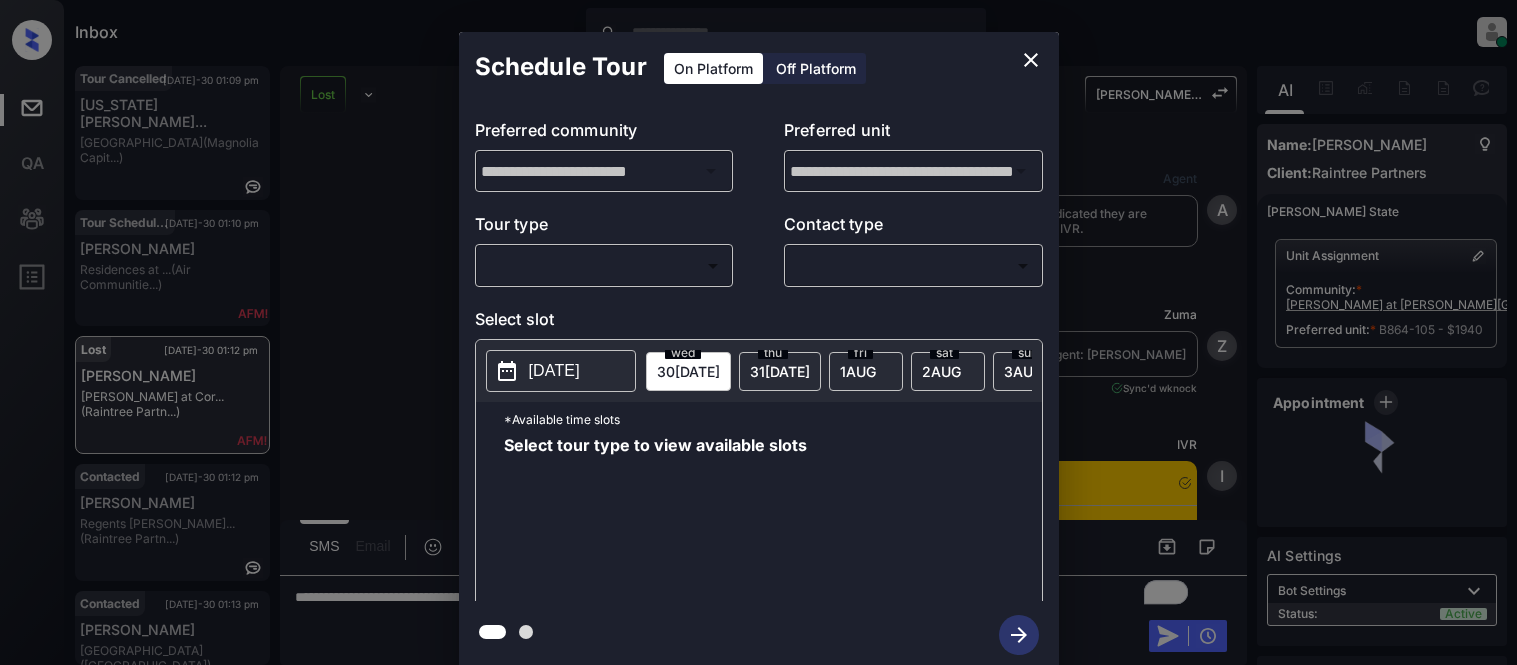 click on "Inbox Kristina Cataag Online Set yourself   offline Set yourself   on break Profile Switch to  light  mode Sign out Tour Cancelled Jul-30 01:09 pm   Virginia Bolto... Hampton Point  (Magnolia Capit...) Tour Scheduled Jul-30 01:10 pm   Philip Afflu Residences at ...  (Air Communitie...) Lost Jul-30 01:12 pm   Surekha Hensley at Cor...  (Raintree Partn...) Contacted Jul-30 01:12 pm   Afshan Khan Regents La Jol...  (Raintree Partn...) Contacted Jul-30 01:13 pm   Lea Hill Forest Creek  (Fairfield) Contacted Jul-30 01:13 pm   Lea Hill Forest Creek  (Fairfield) Lost Lead Sentiment: Angry Upon sliding the acknowledgement:  Lead will move to lost stage. * ​ SMS and call option will be set to opt out. AFM will be turned off for the lead. Hensley At Corona Pointe New Message Agent Lead created because they indicated they are interested in leasing via Zuma IVR. Jul 18, 2025 11:51 am A New Message Zuma Lead transferred to leasing agent: kelsey Jul 18, 2025 11:51 am  Sync'd w  knock Z New Message IVR Notes Note: knock I" at bounding box center (758, 332) 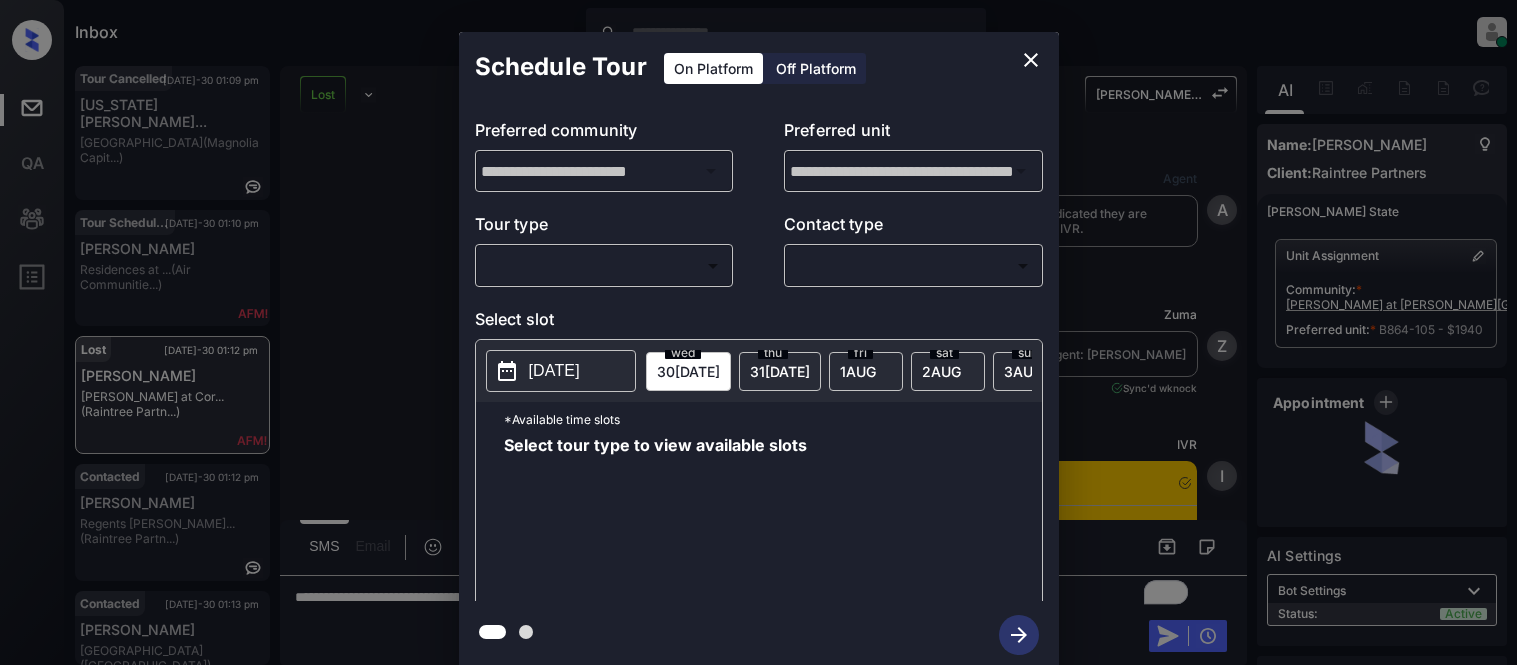 scroll, scrollTop: 0, scrollLeft: 0, axis: both 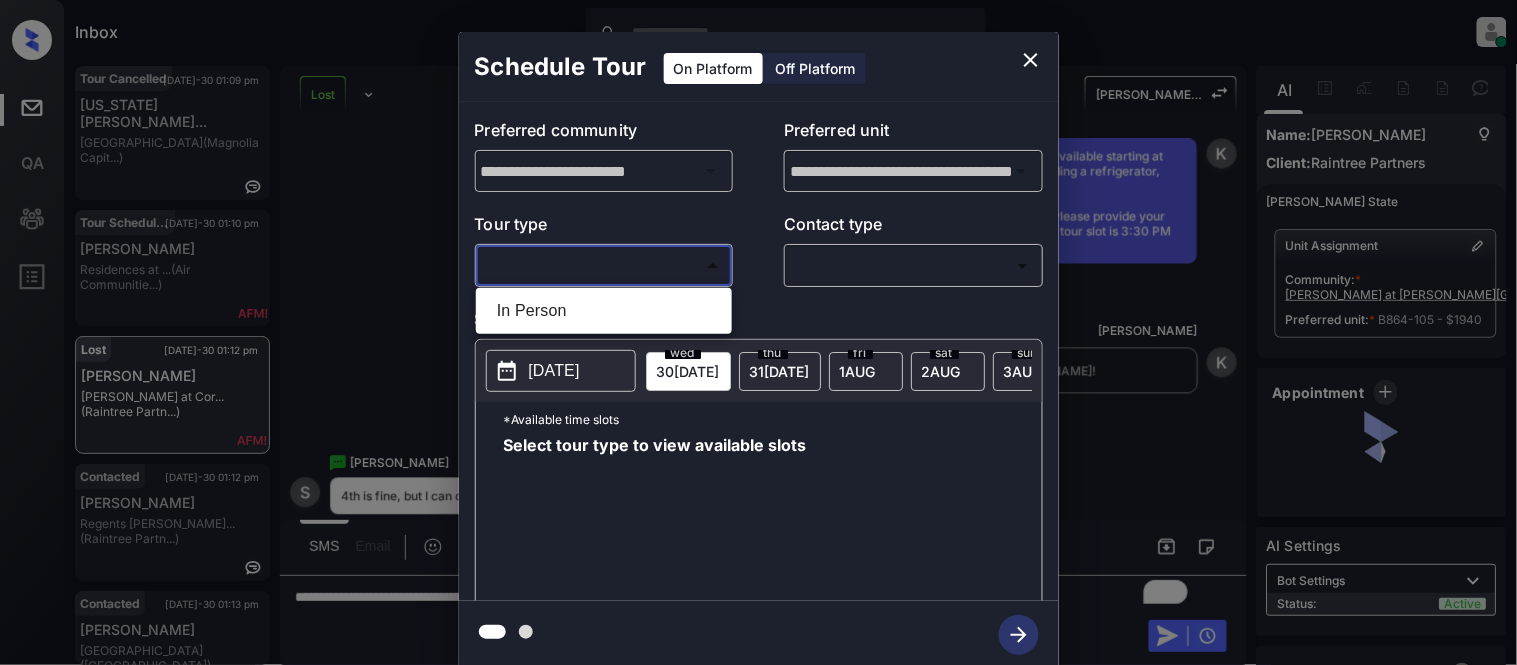 click on "In Person" at bounding box center (604, 311) 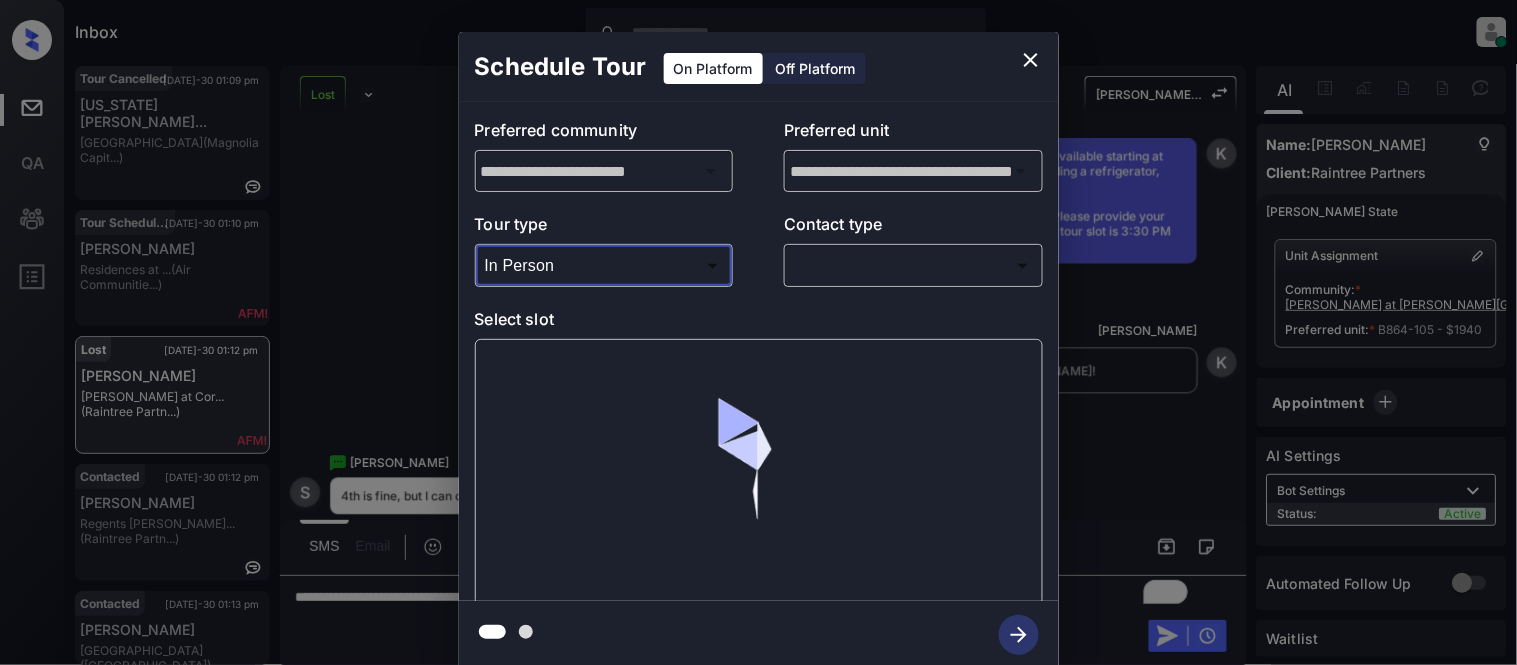 type on "********" 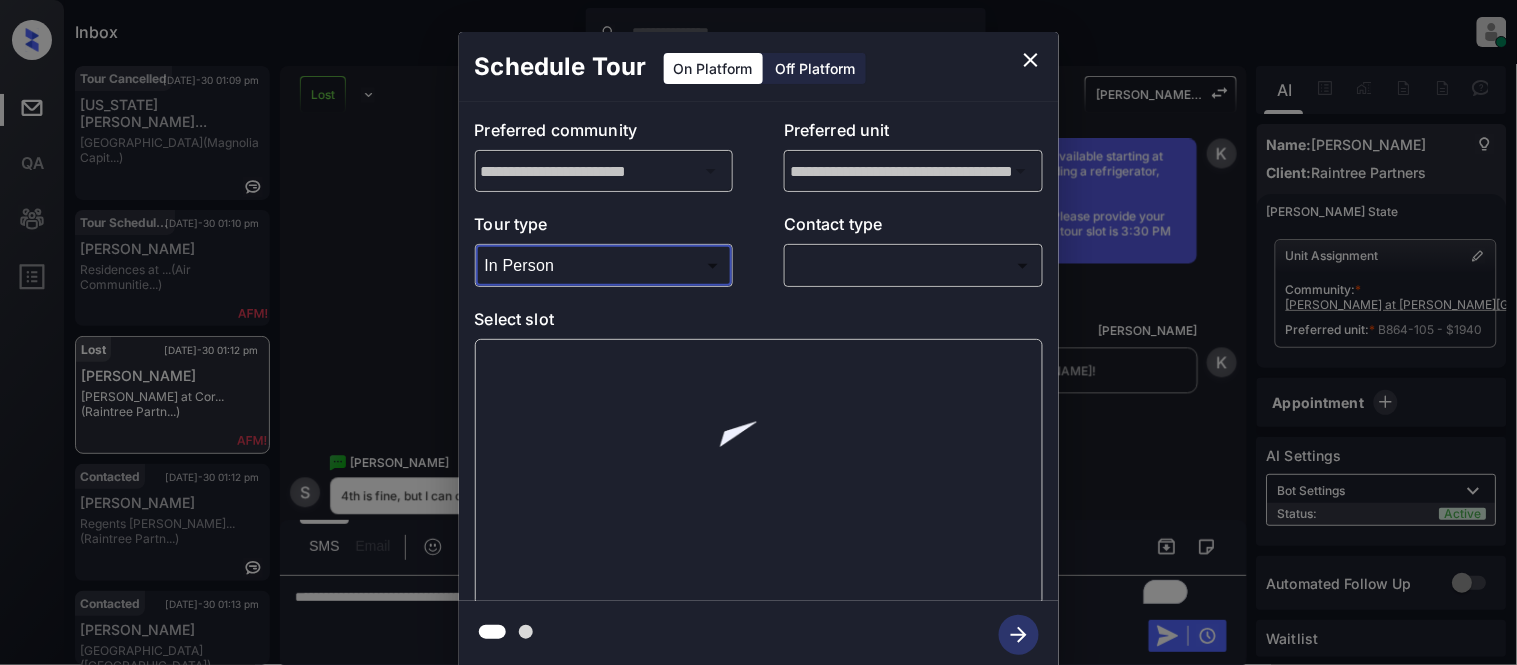 scroll, scrollTop: 10, scrollLeft: 0, axis: vertical 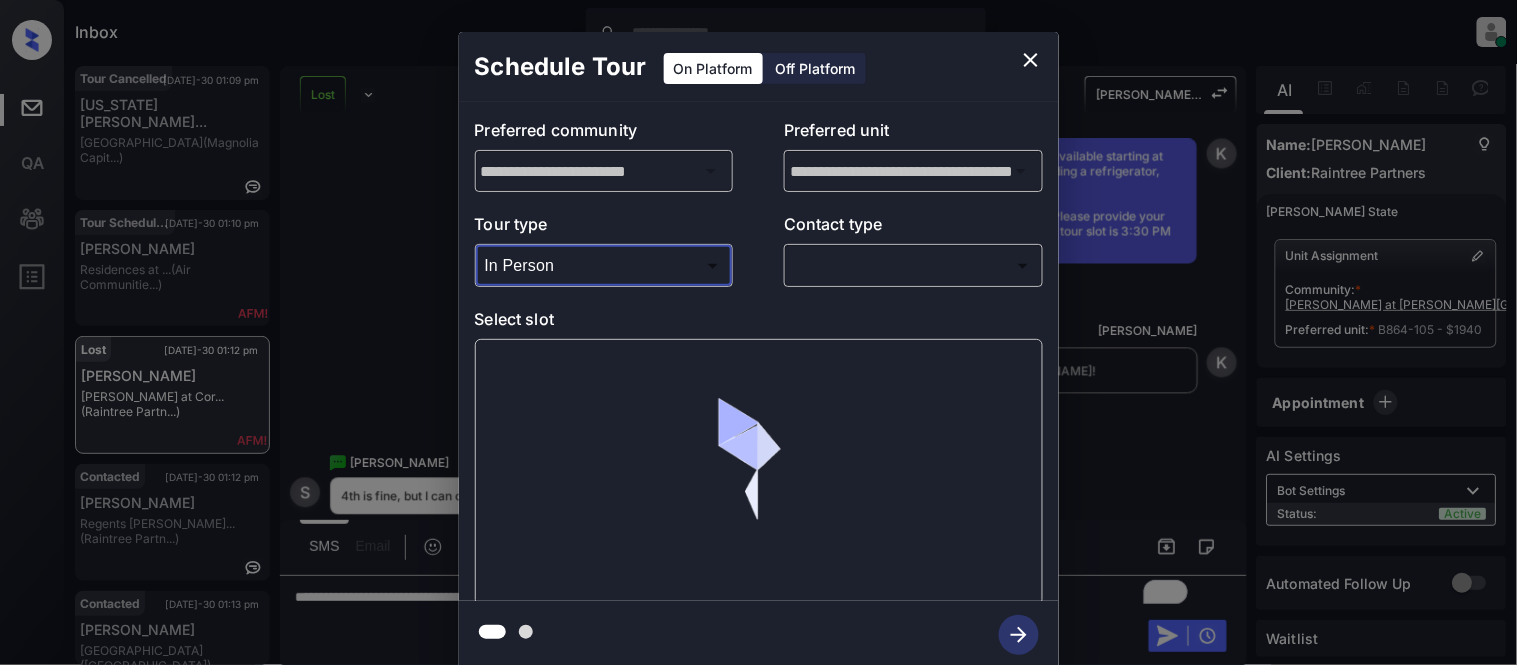 click on "Inbox Kristina Cataag Online Set yourself   offline Set yourself   on break Profile Switch to  light  mode Sign out Tour Cancelled Jul-30 01:09 pm   Virginia Bolto... Hampton Point  (Magnolia Capit...) Tour Scheduled Jul-30 01:10 pm   Philip Afflu Residences at ...  (Air Communitie...) Lost Jul-30 01:12 pm   Surekha Hensley at Cor...  (Raintree Partn...) Contacted Jul-30 01:12 pm   Afshan Khan Regents La Jol...  (Raintree Partn...) Contacted Jul-30 01:13 pm   Lea Hill Forest Creek  (Fairfield) Contacted Jul-30 01:13 pm   Lea Hill Forest Creek  (Fairfield) Lost Lead Sentiment: Angry Upon sliding the acknowledgement:  Lead will move to lost stage. * ​ SMS and call option will be set to opt out. AFM will be turned off for the lead. Hensley At Corona Pointe New Message Agent Lead created because they indicated they are interested in leasing via Zuma IVR. Jul 18, 2025 11:51 am A New Message Zuma Lead transferred to leasing agent: kelsey Jul 18, 2025 11:51 am  Sync'd w  knock Z New Message IVR Notes Note: knock I" at bounding box center (758, 332) 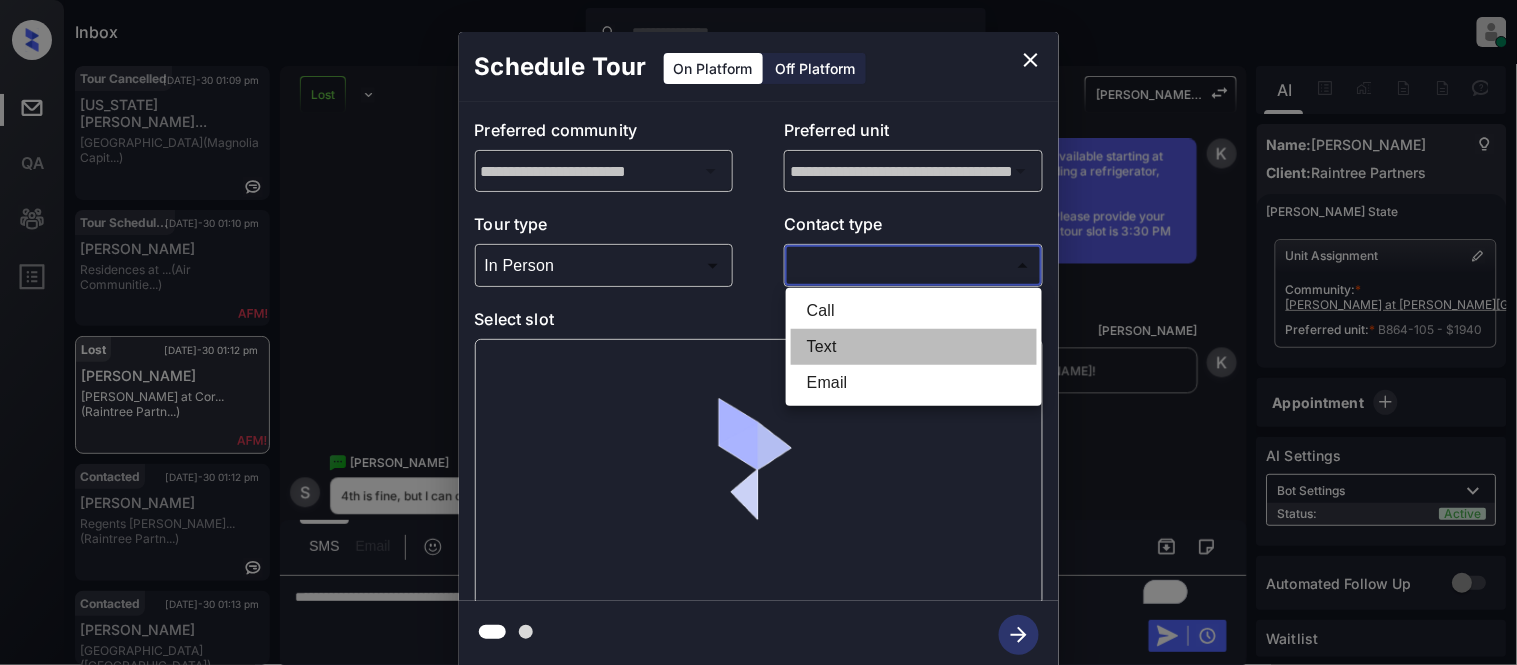 click on "Text" at bounding box center [914, 347] 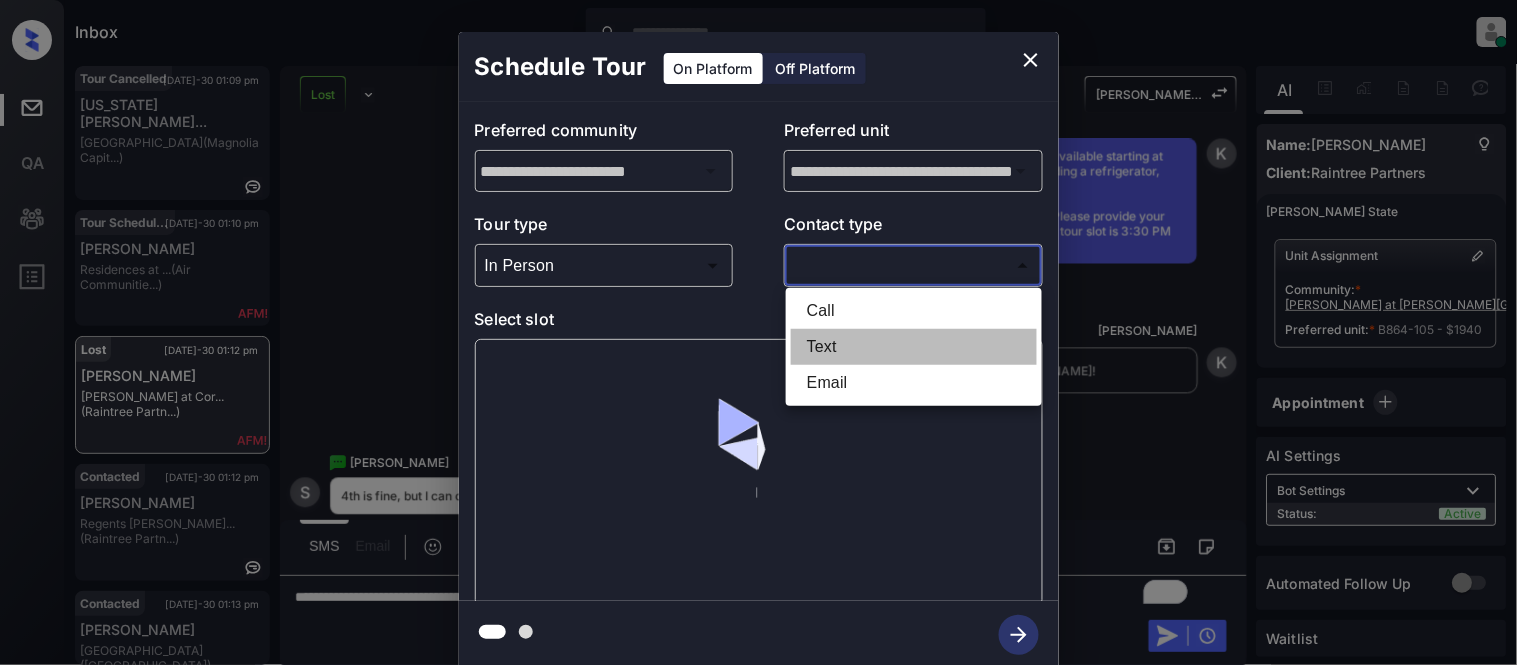 type on "****" 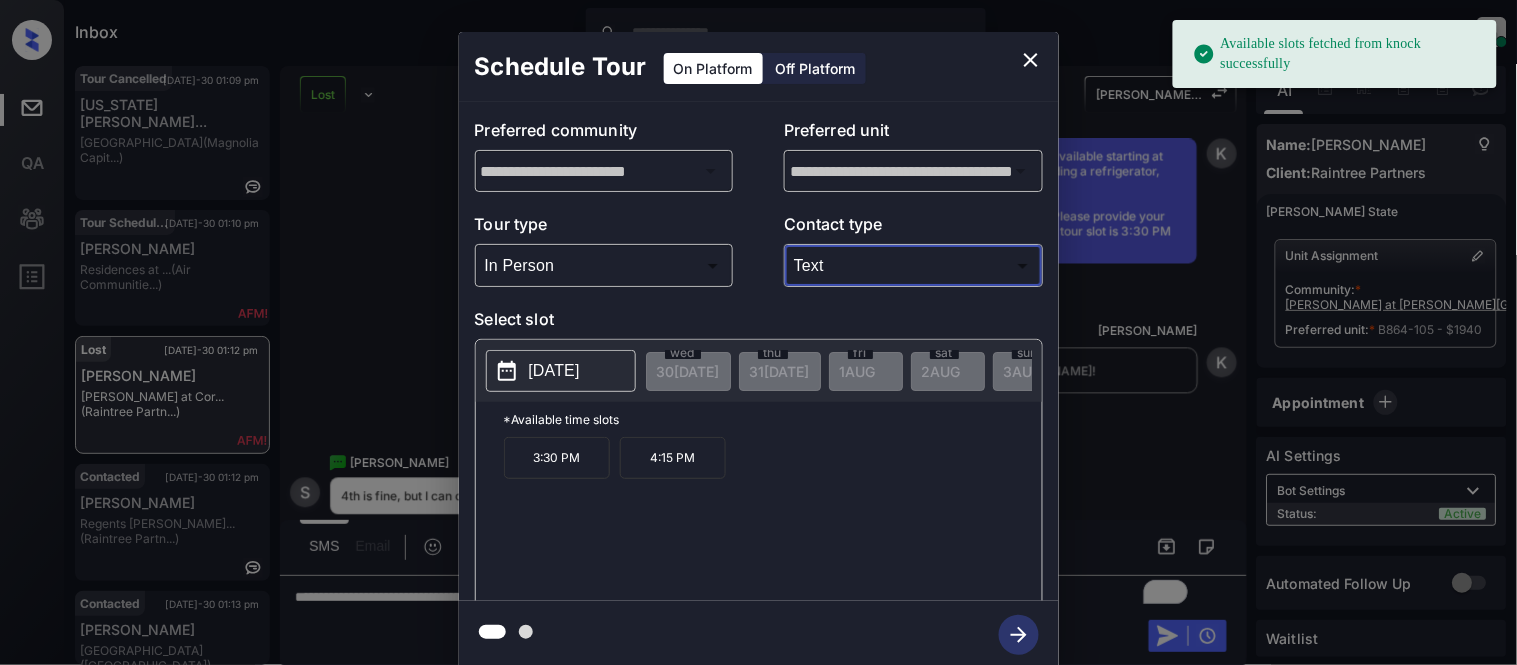 click on "2025-08-04" at bounding box center (554, 371) 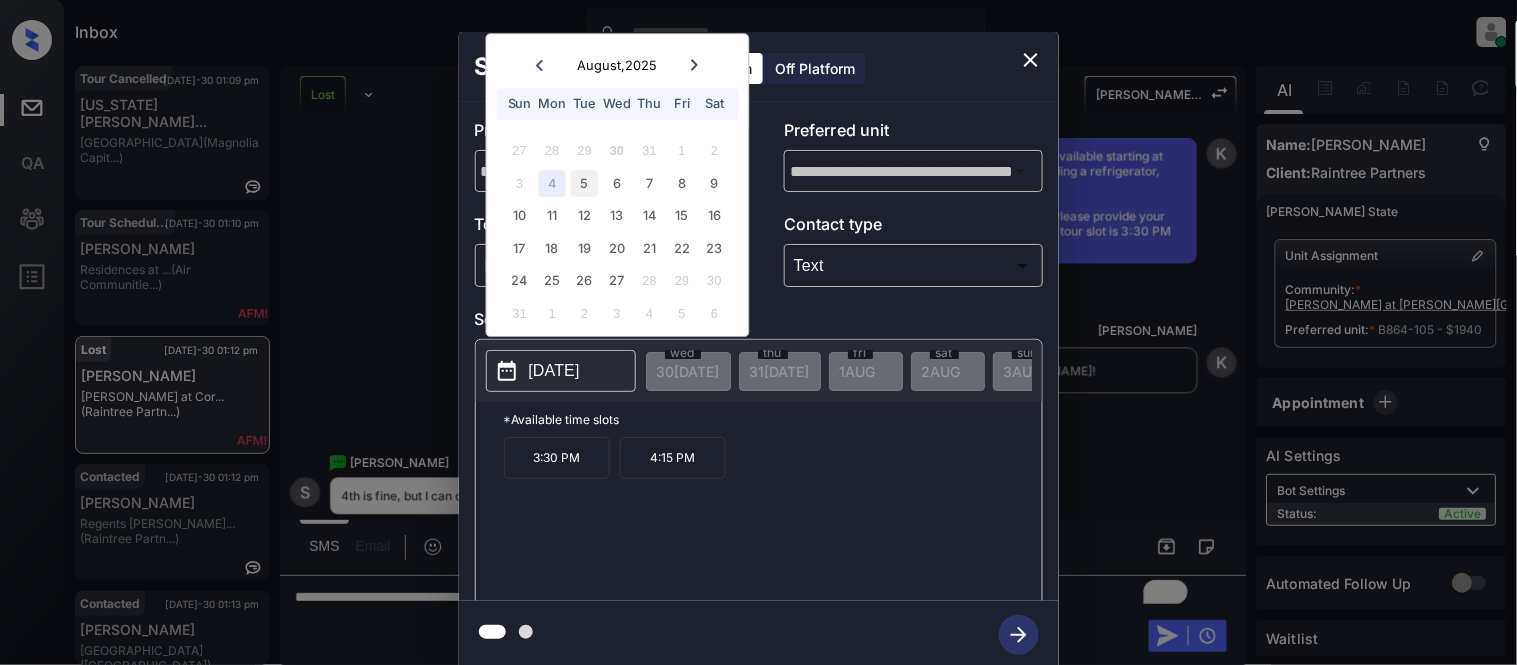 click on "5" at bounding box center [584, 183] 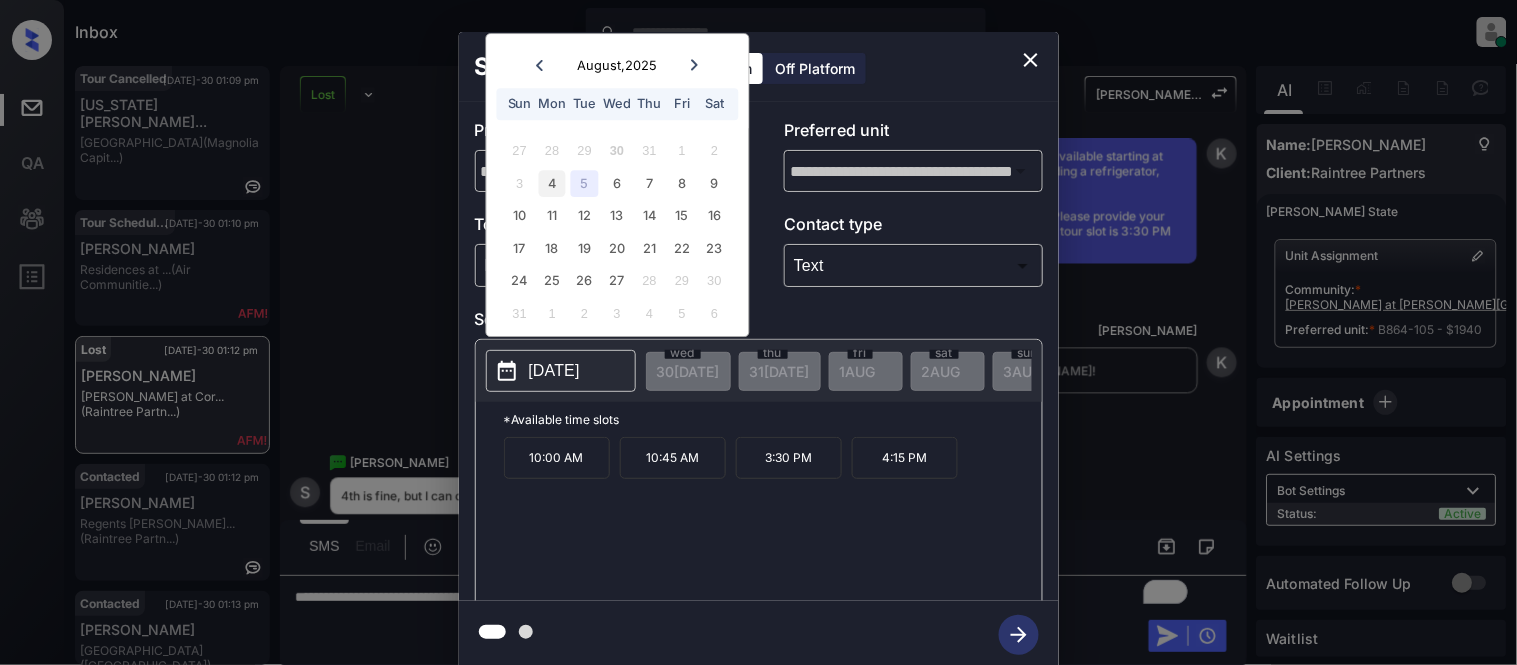 click on "4" at bounding box center (552, 183) 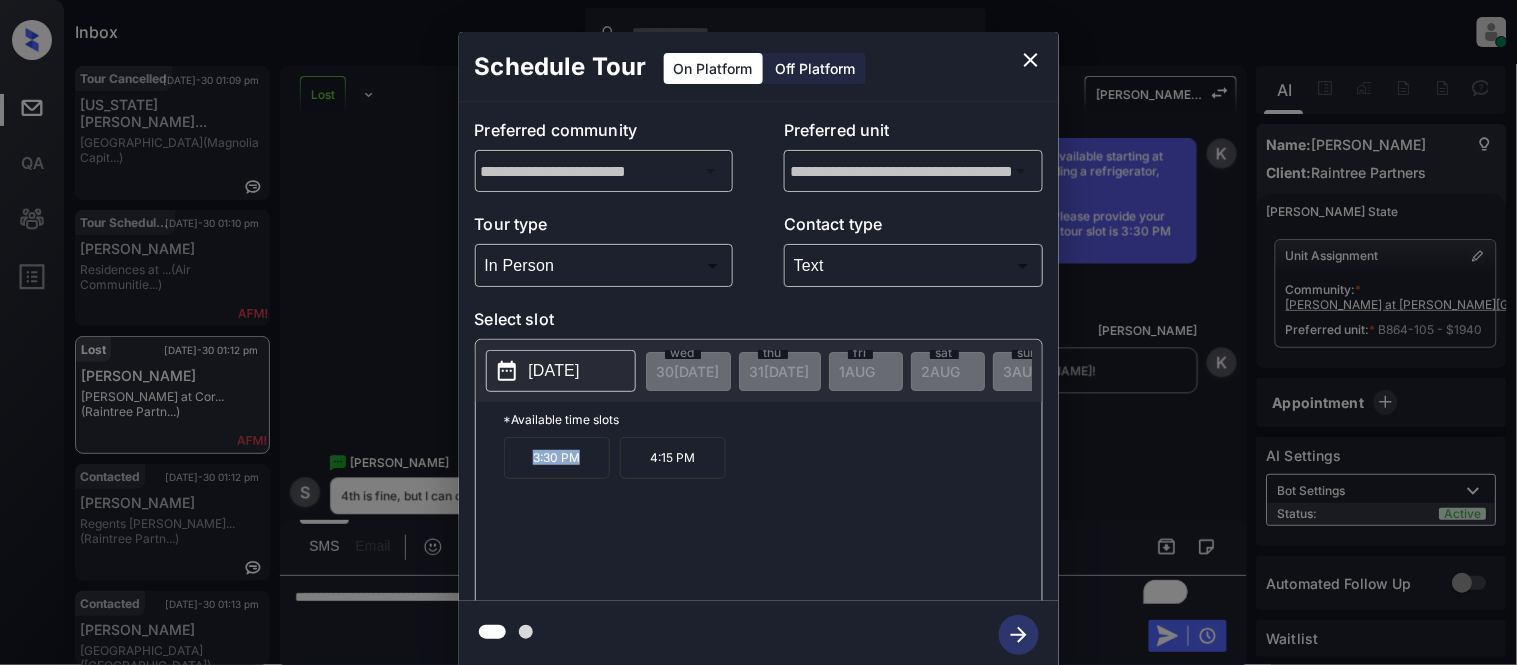 drag, startPoint x: 586, startPoint y: 472, endPoint x: 526, endPoint y: 472, distance: 60 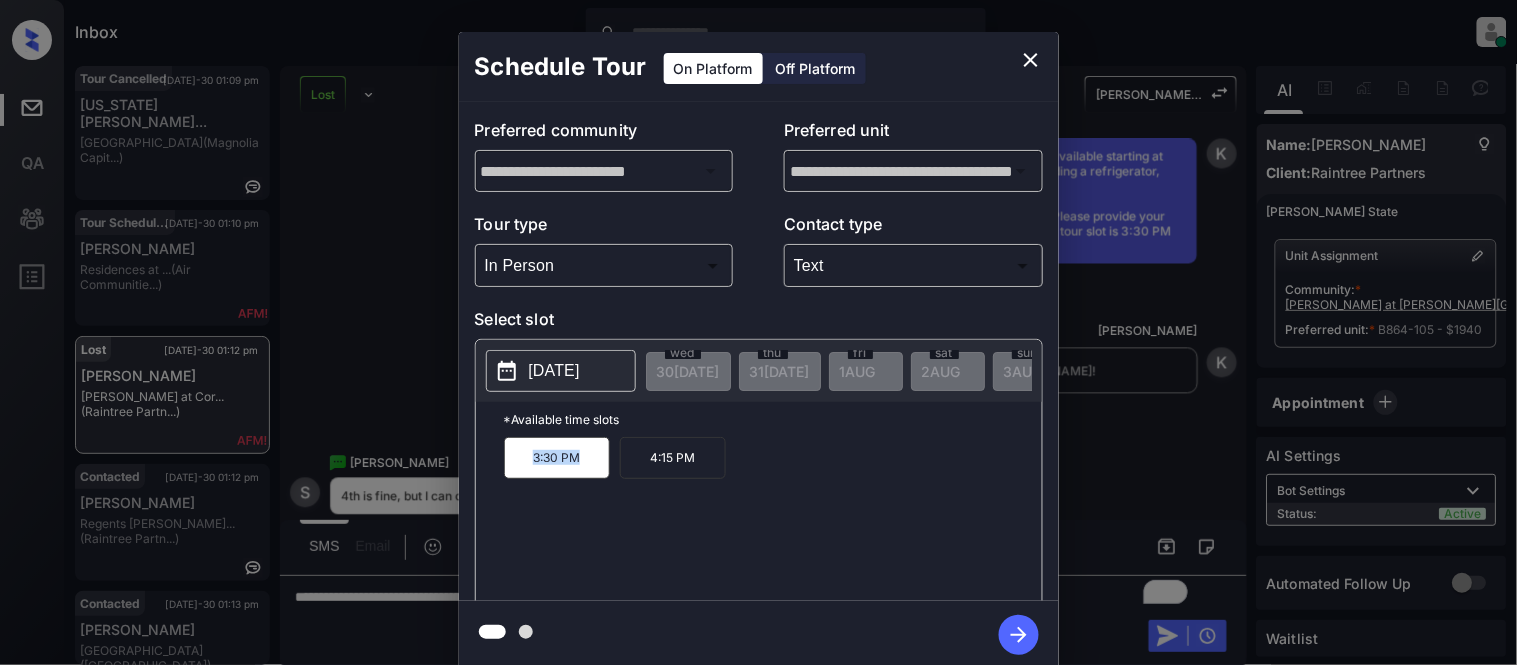 copy on "3:30 PM" 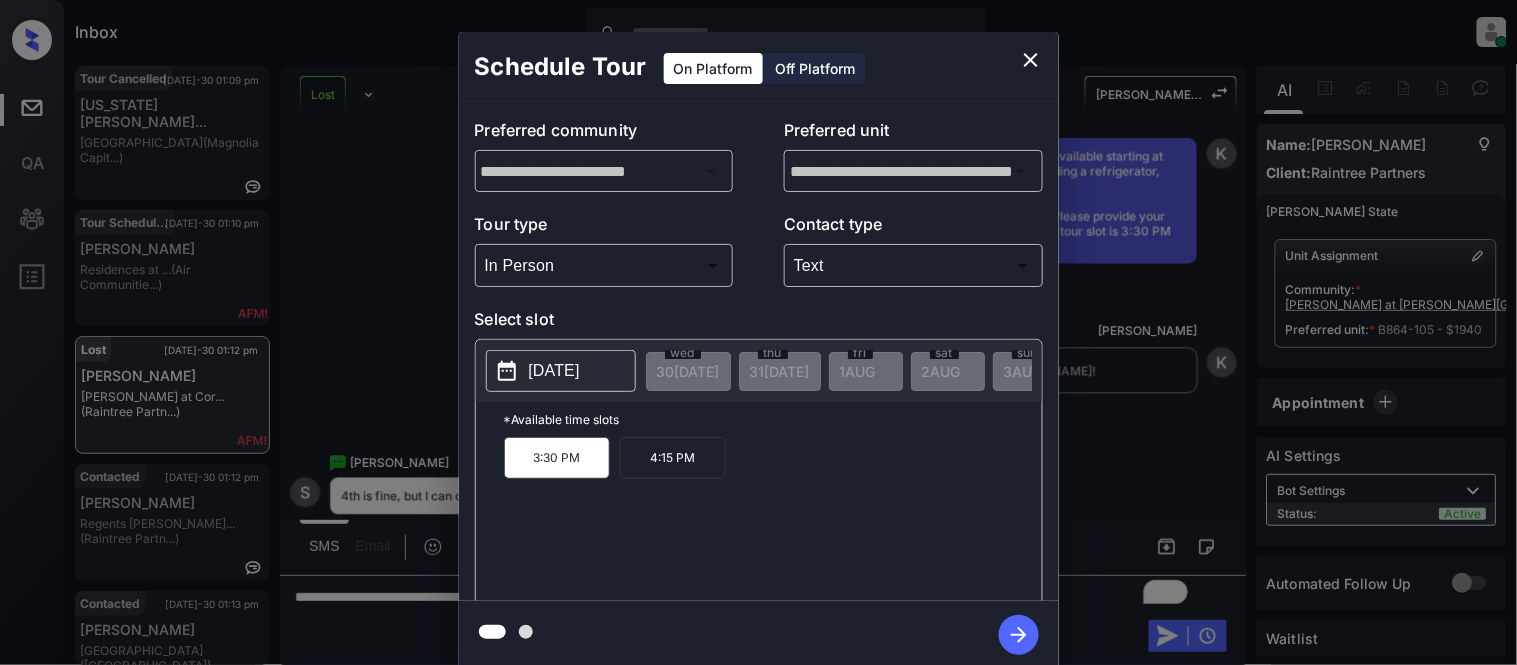 click on "**********" at bounding box center (758, 350) 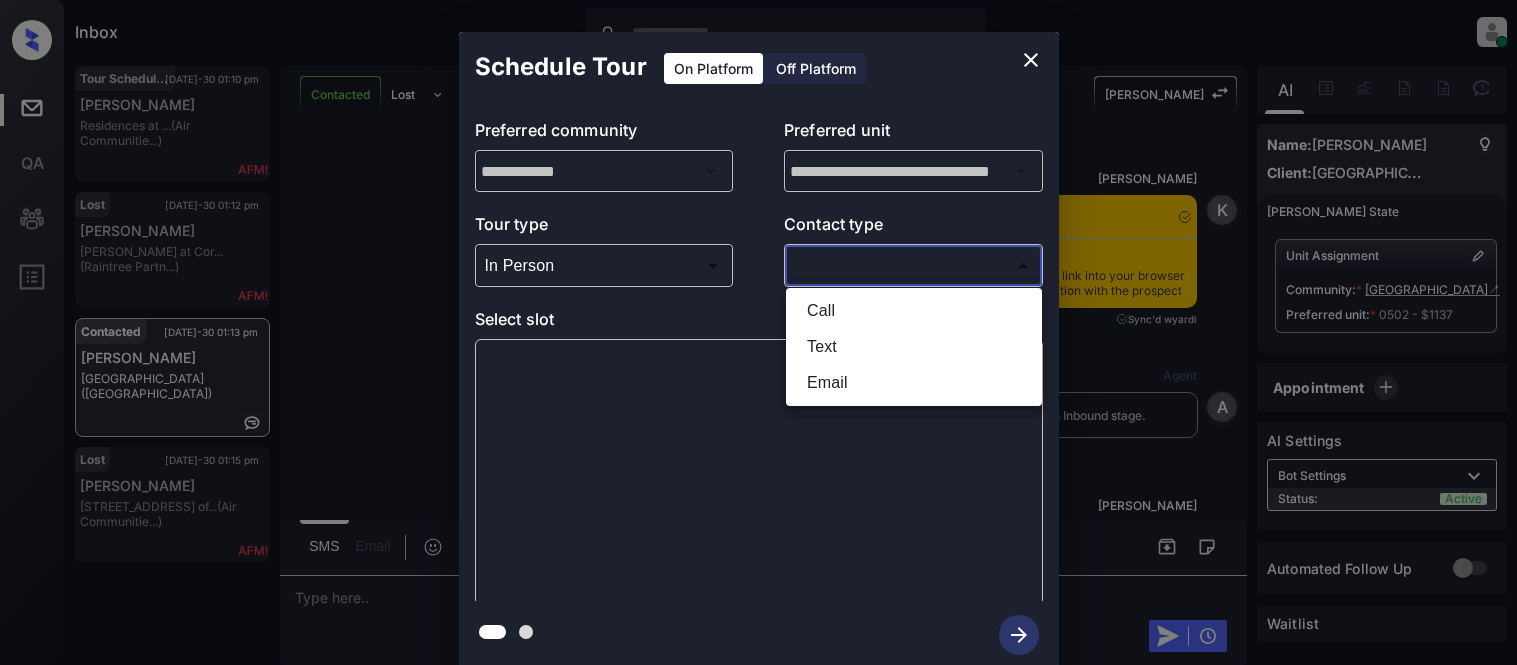 scroll, scrollTop: 0, scrollLeft: 0, axis: both 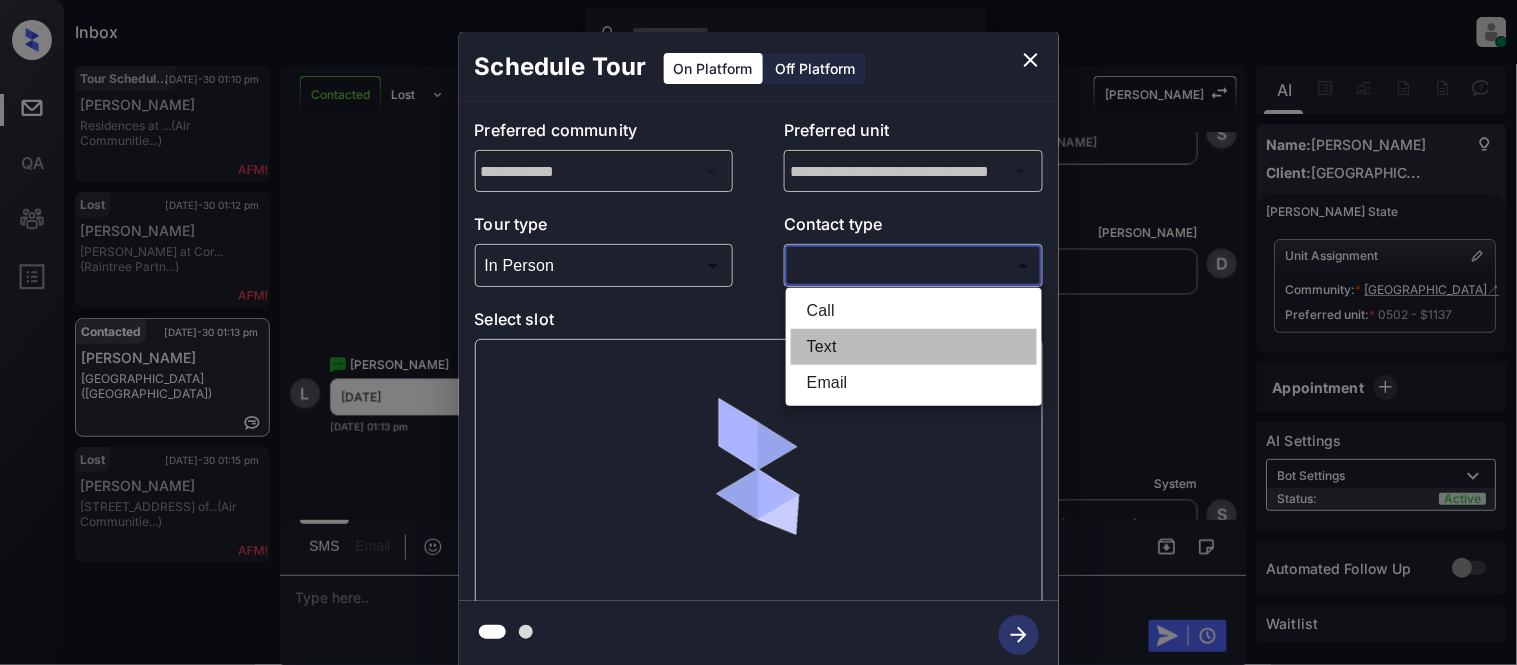 click on "Text" at bounding box center (914, 347) 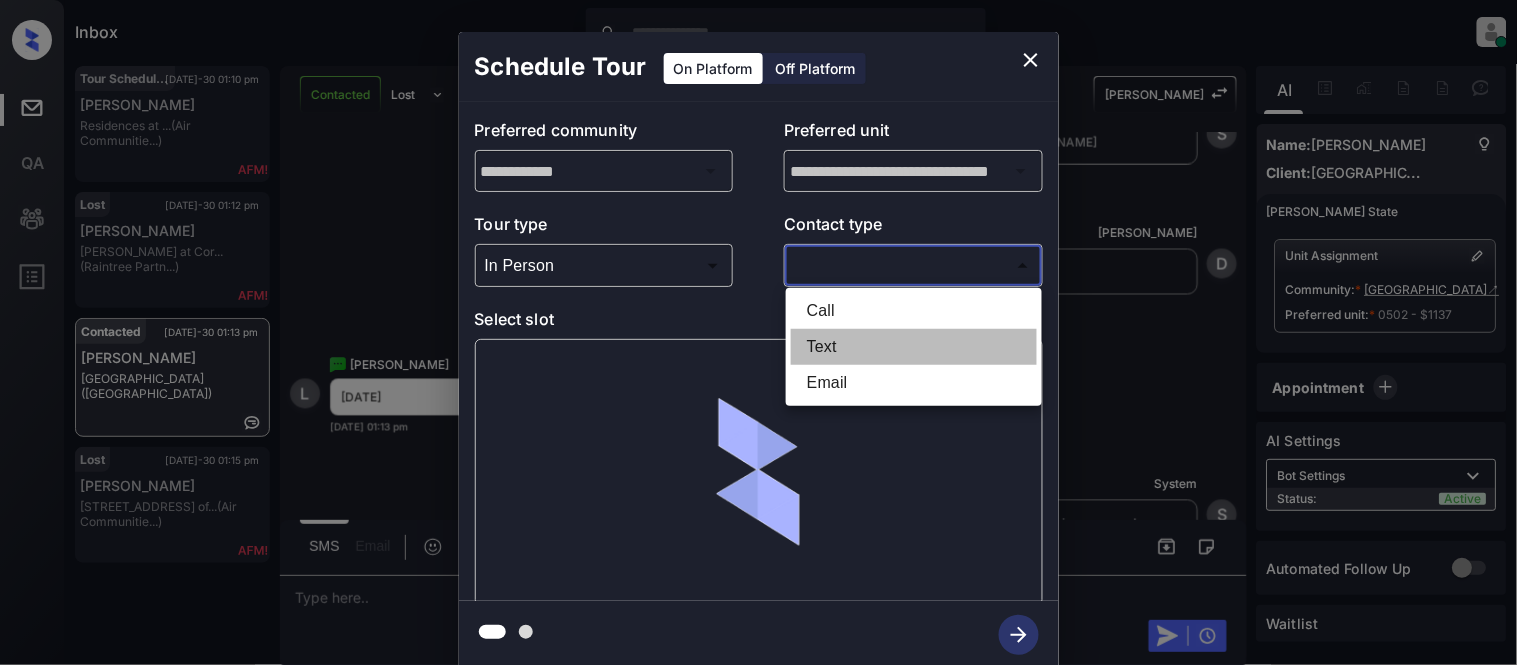 type on "****" 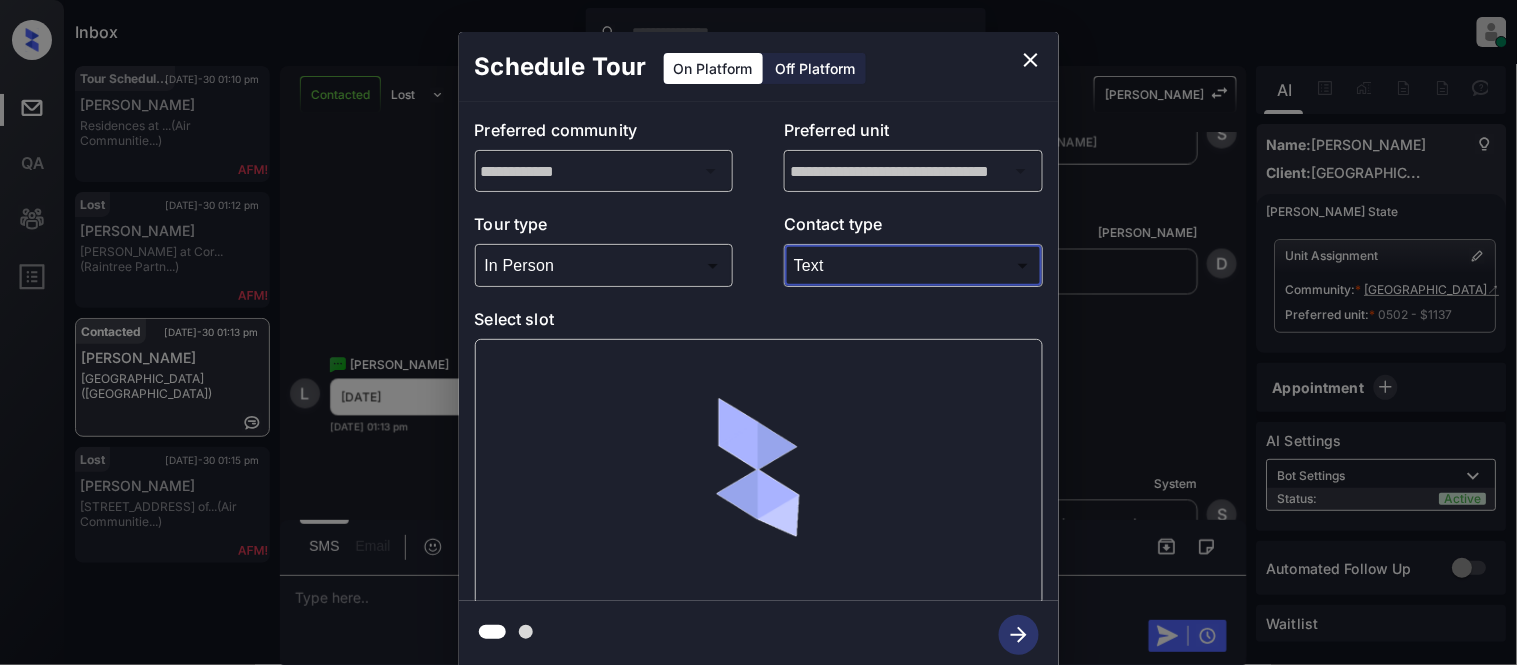 click at bounding box center (758, 332) 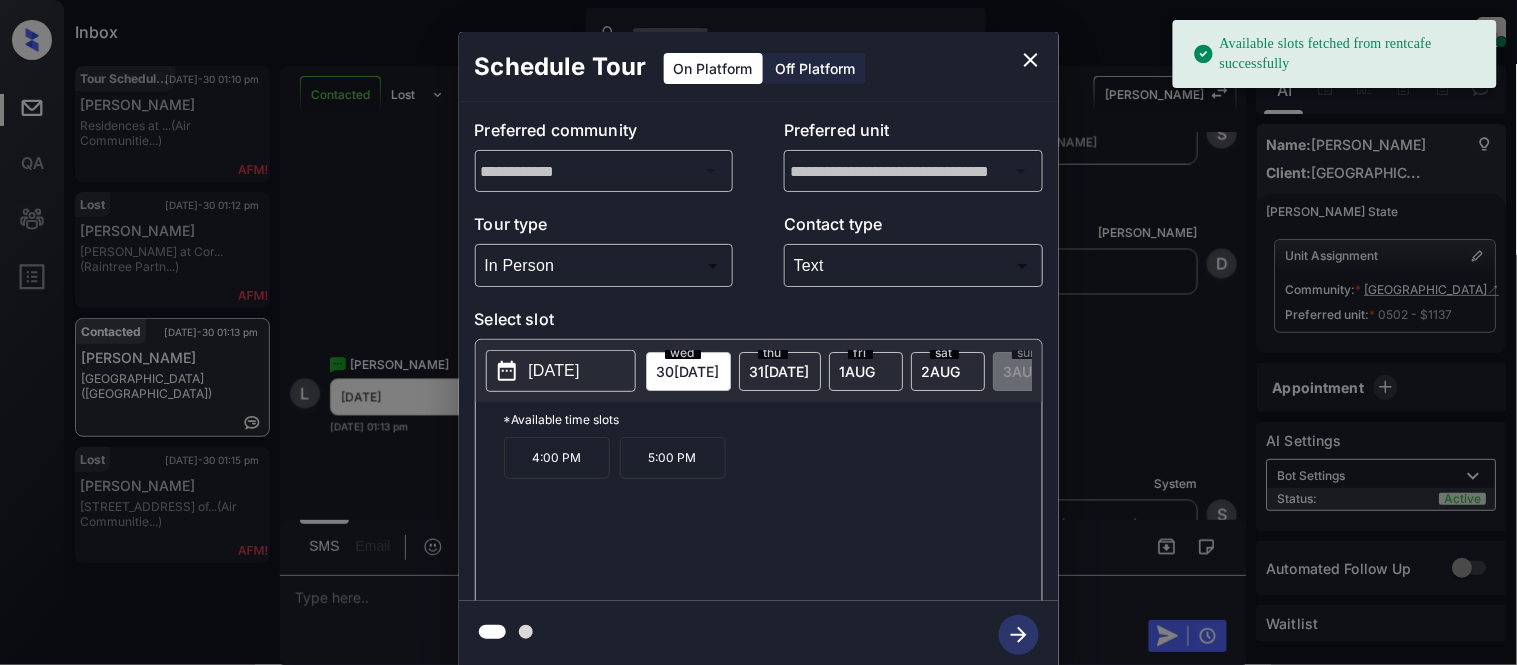 click on "[DATE]" at bounding box center [554, 371] 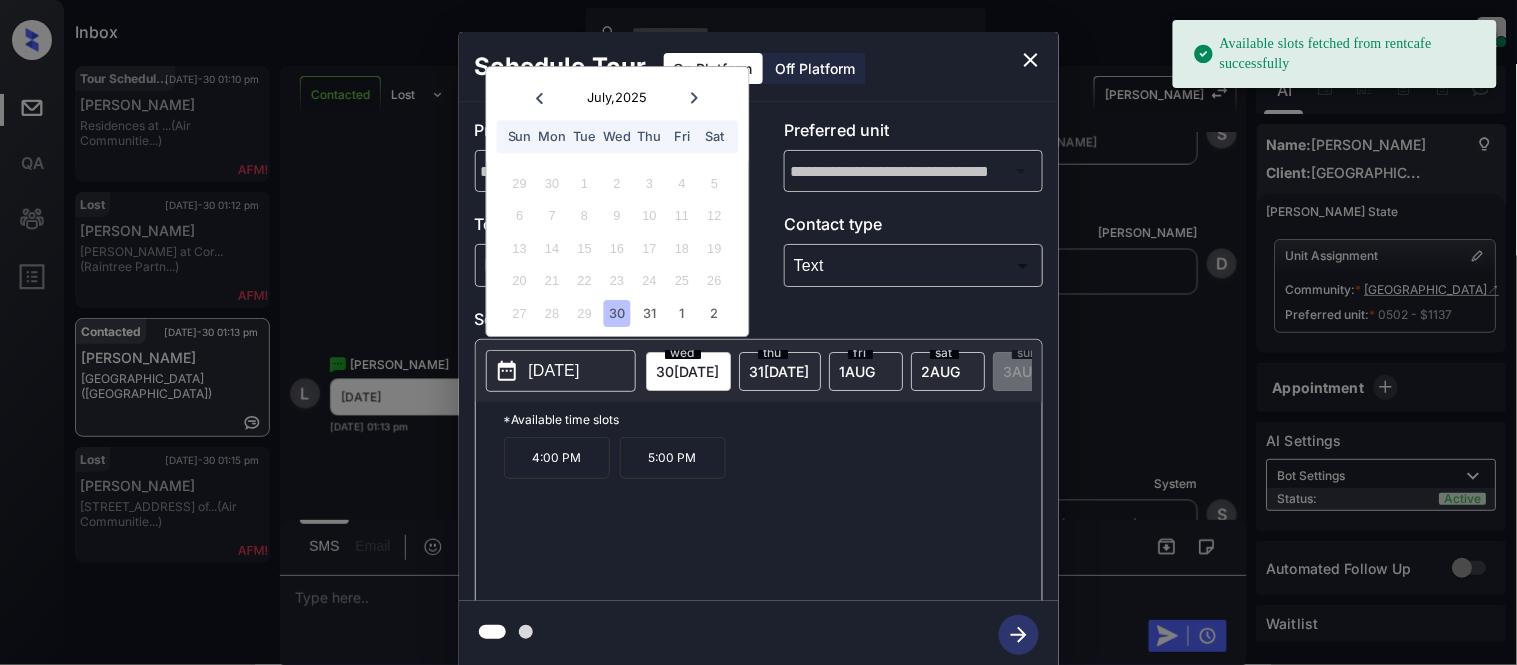 click 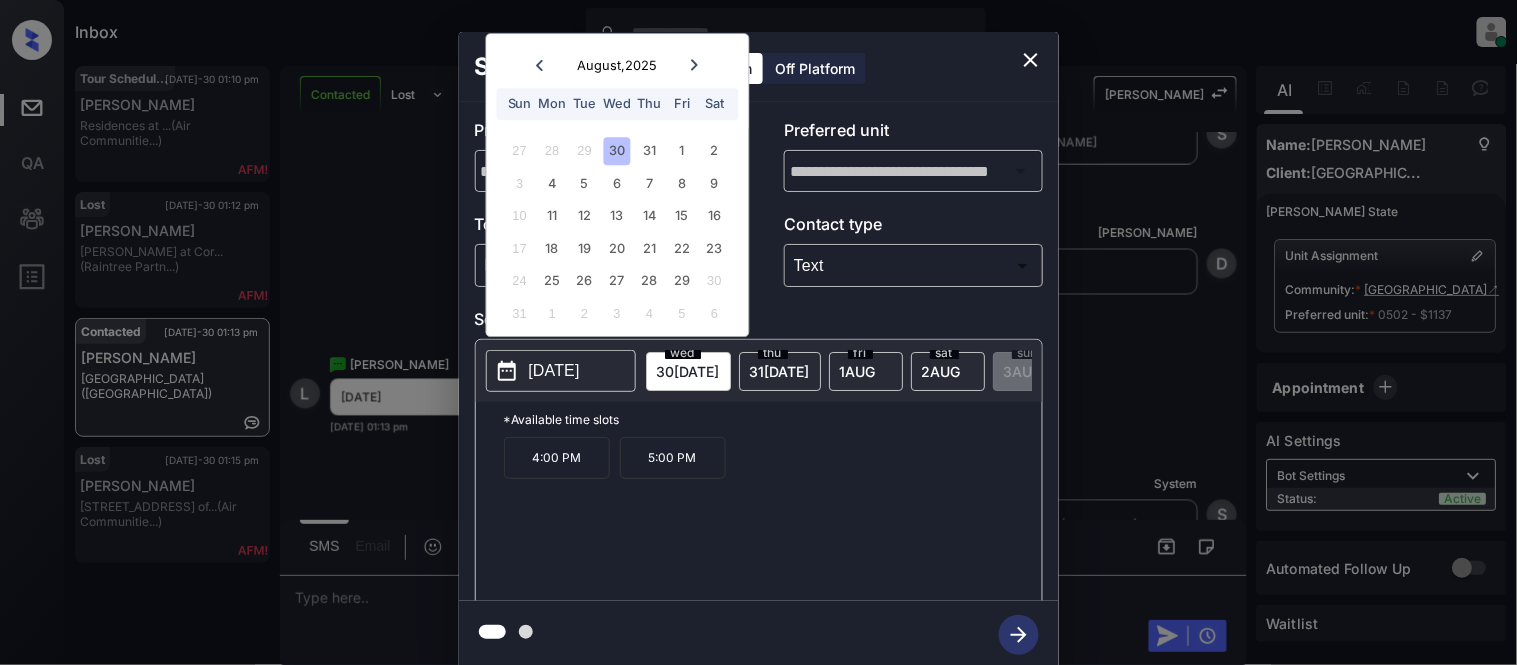 click at bounding box center [694, 65] 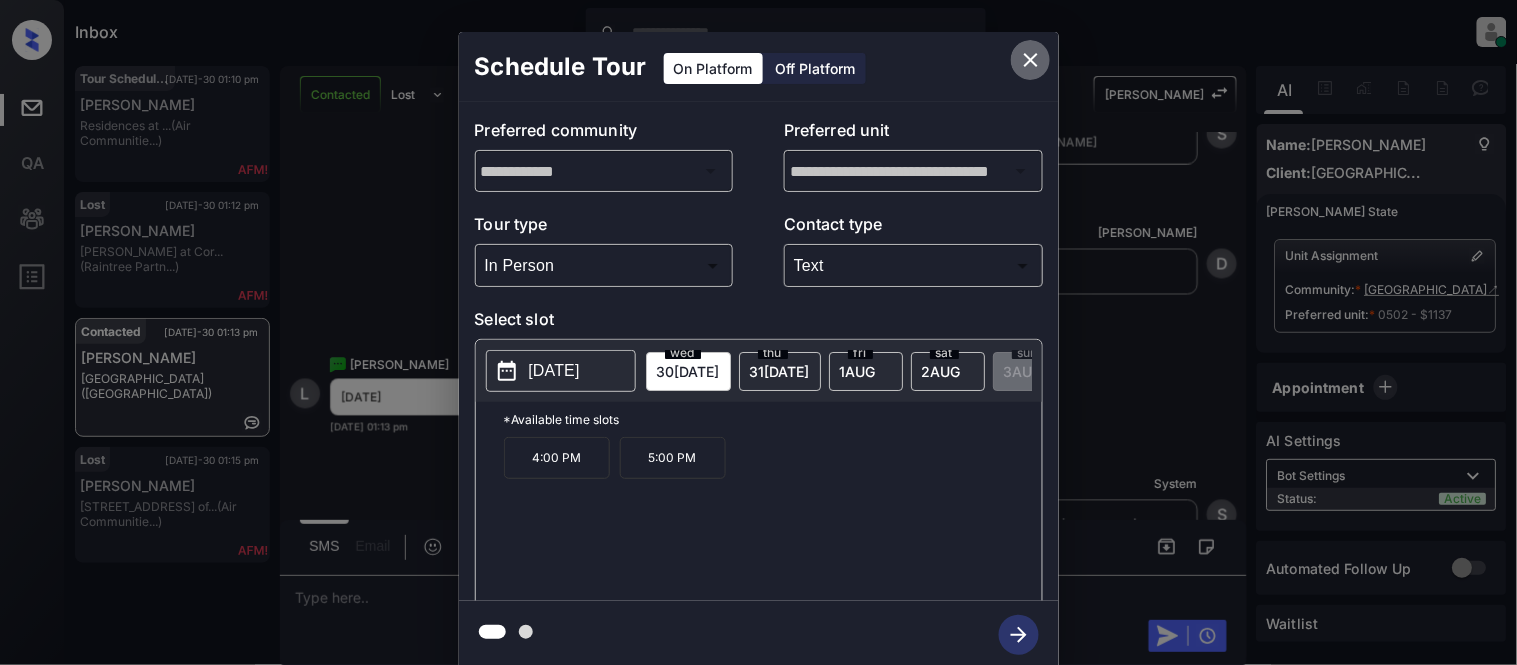 click 